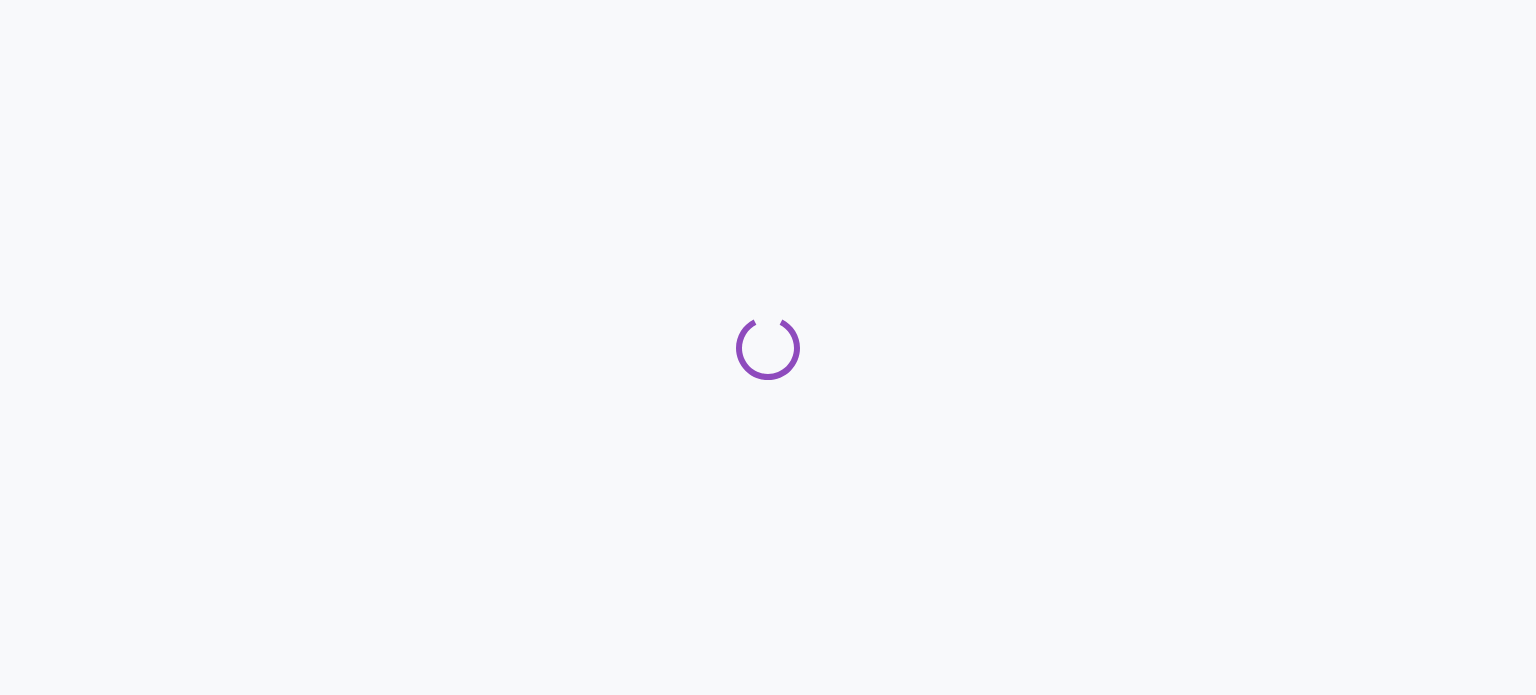 scroll, scrollTop: 0, scrollLeft: 0, axis: both 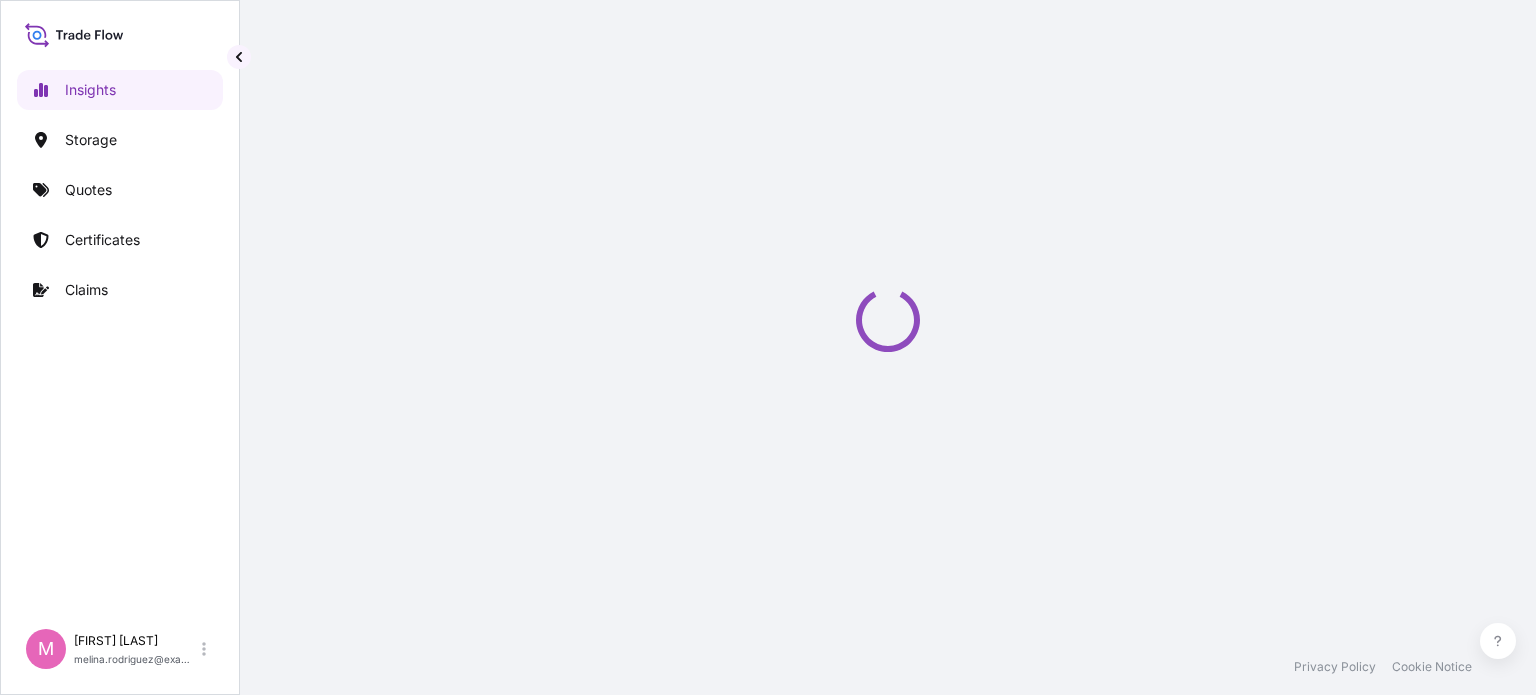 select on "2025" 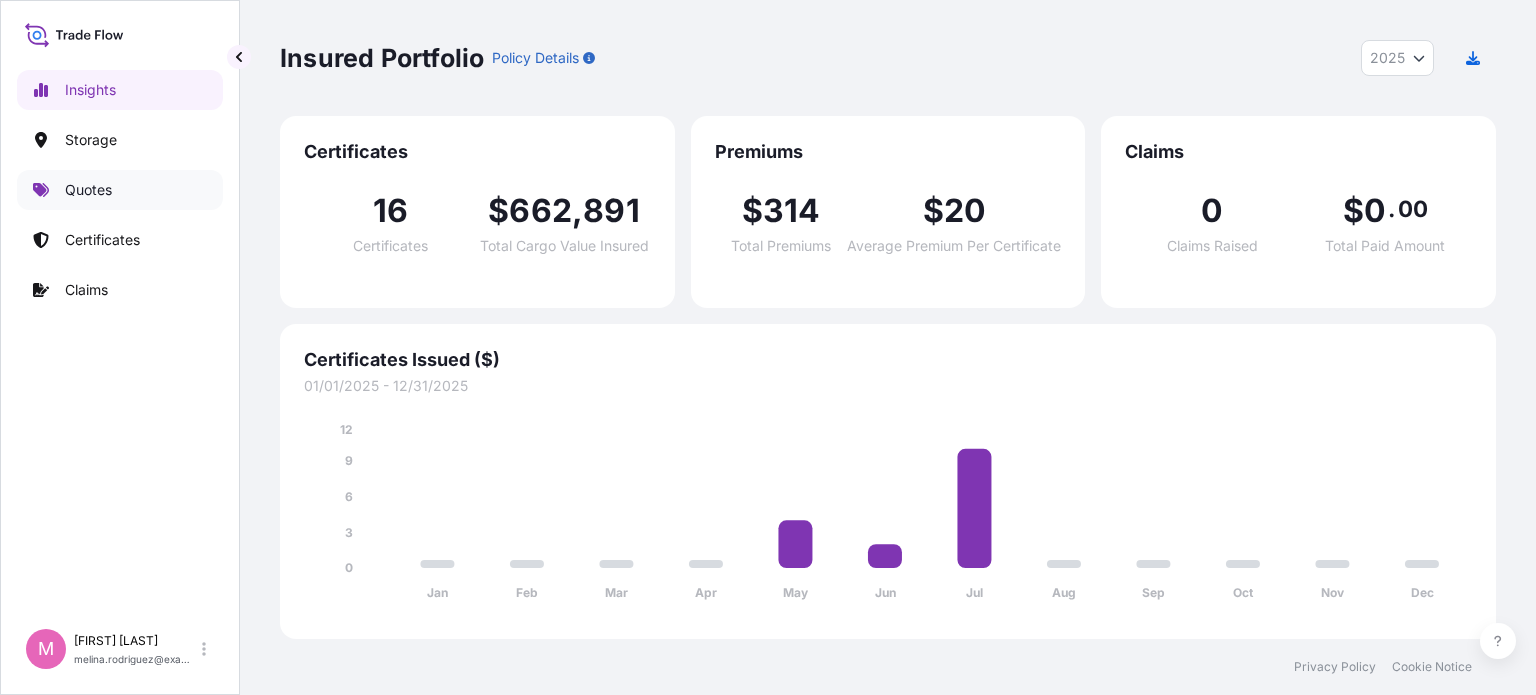 click on "Quotes" at bounding box center [120, 190] 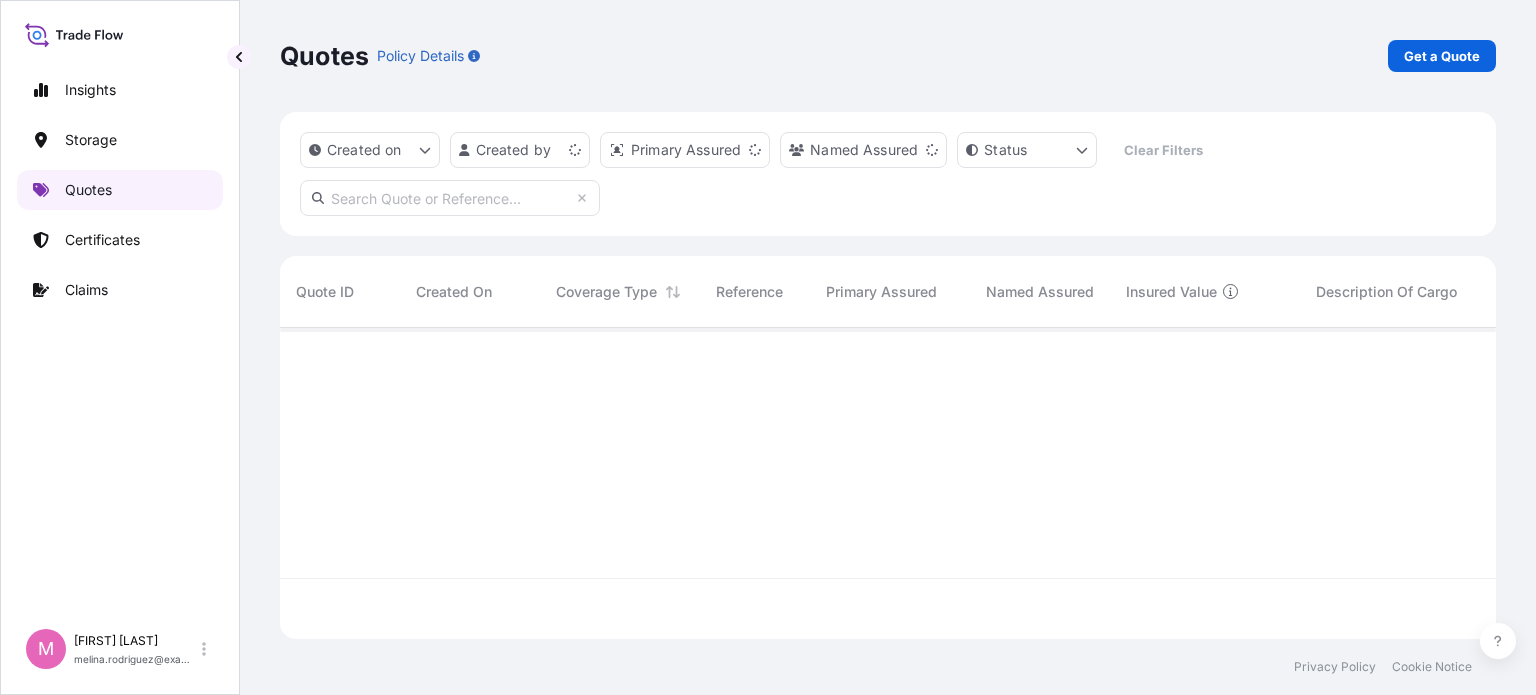 scroll, scrollTop: 16, scrollLeft: 16, axis: both 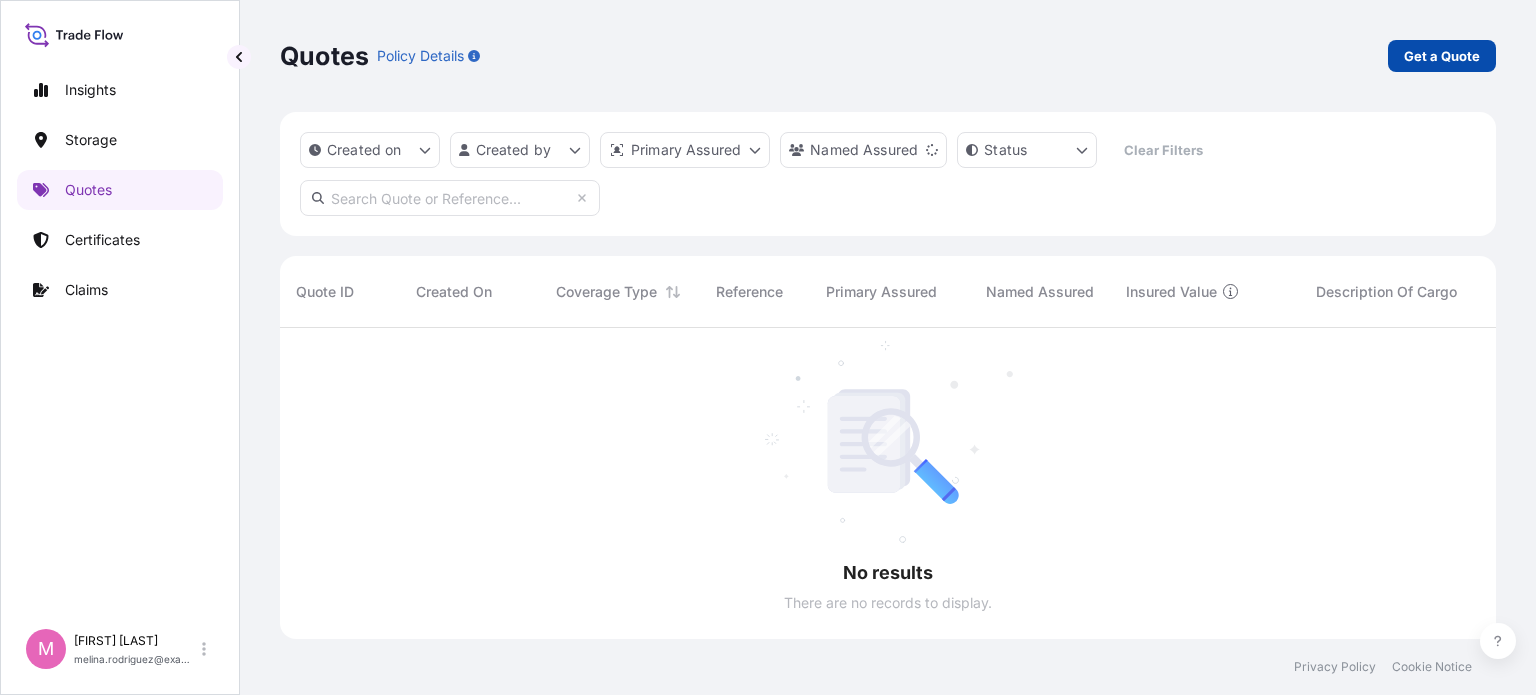 click on "Get a Quote" at bounding box center [1442, 56] 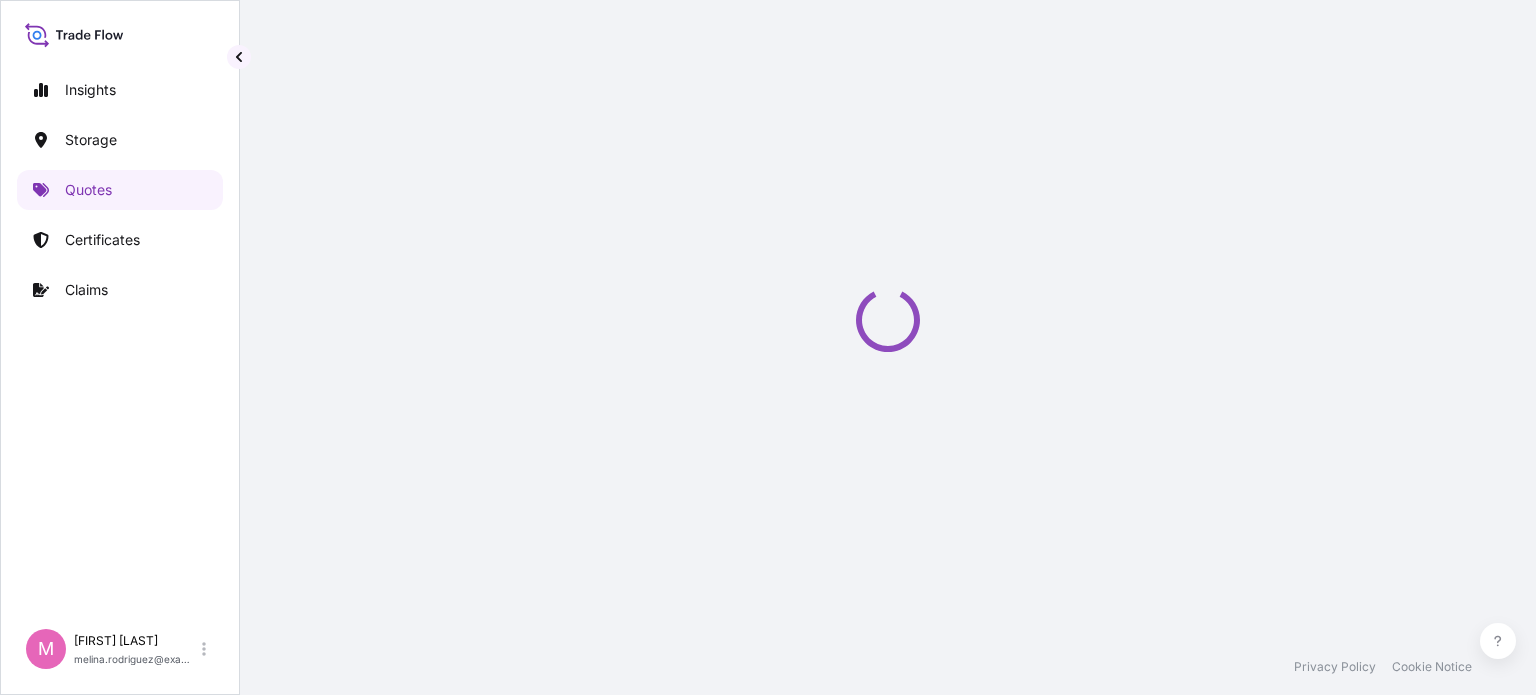 select on "Road / Inland" 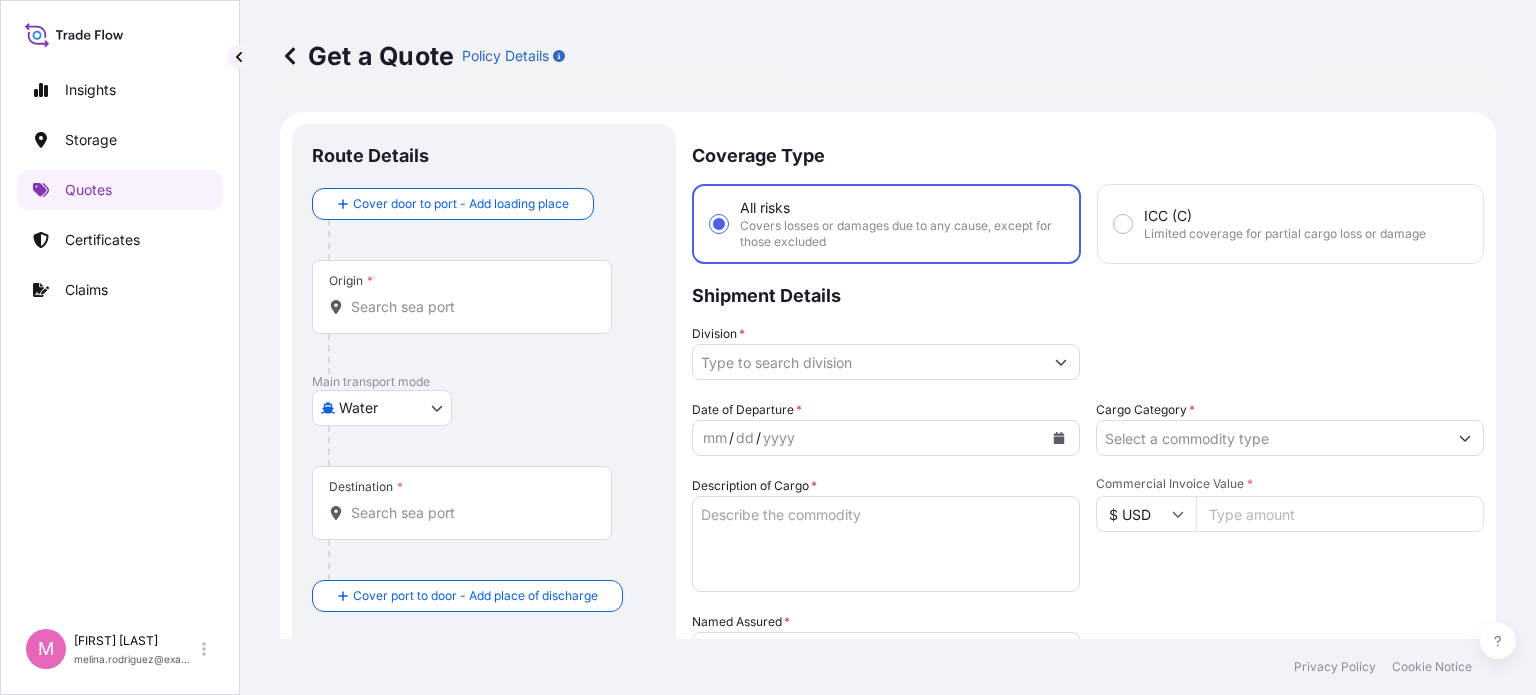 scroll, scrollTop: 32, scrollLeft: 0, axis: vertical 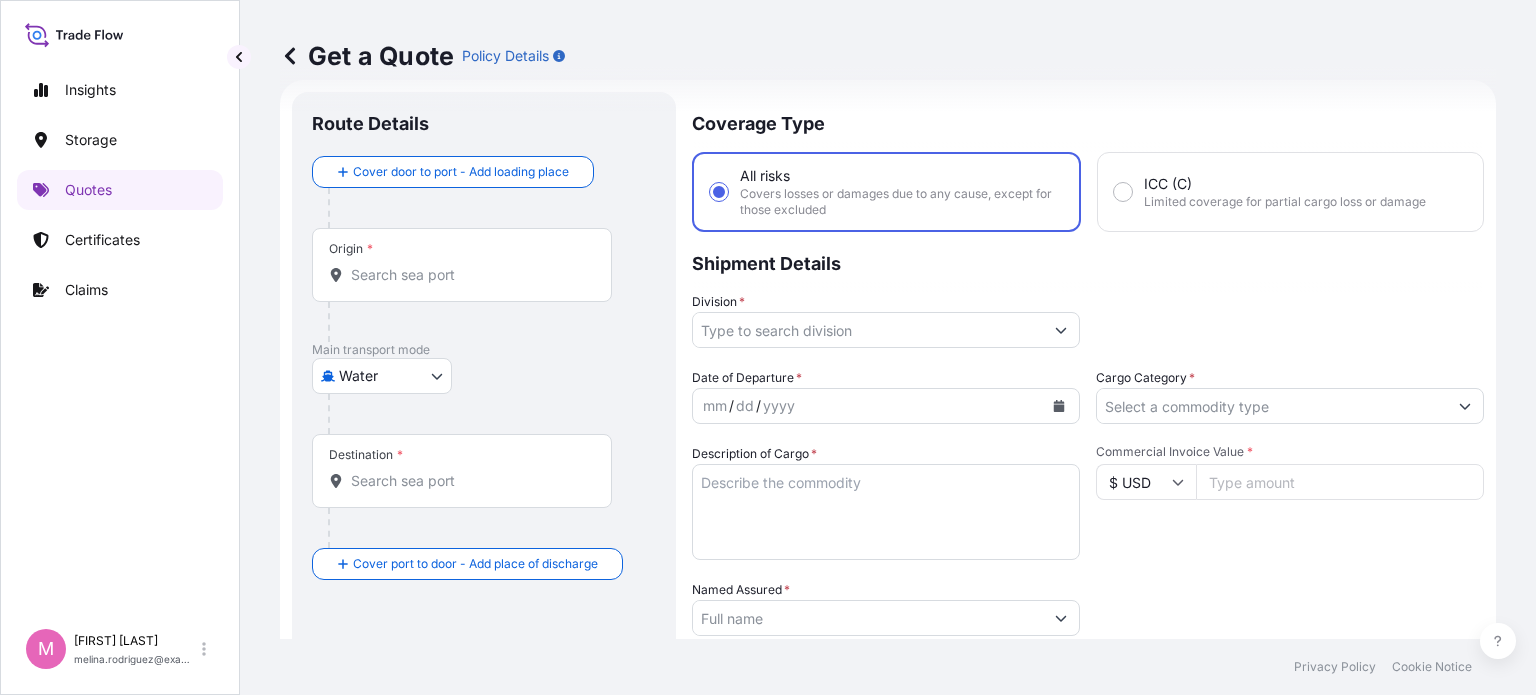 click on "Origin *" at bounding box center (469, 275) 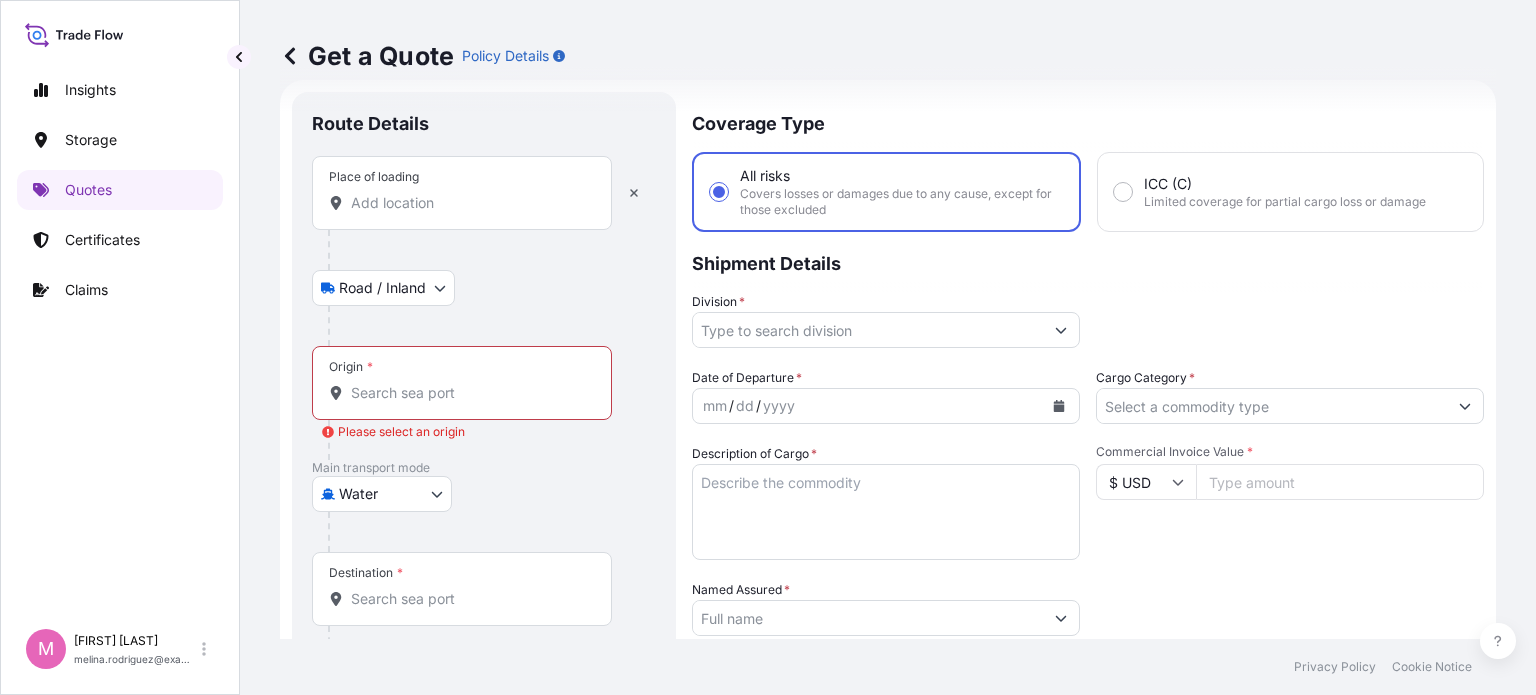 click on "Place of loading" at bounding box center (469, 203) 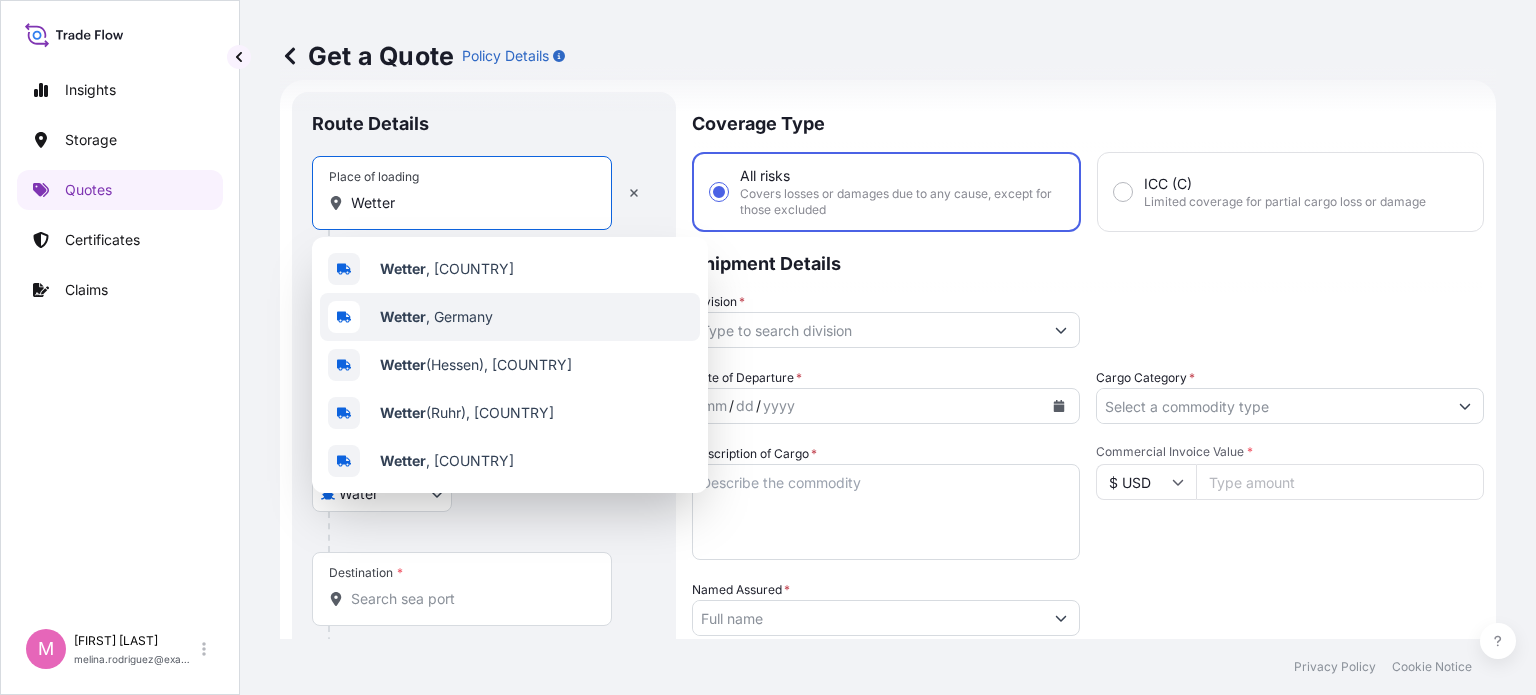 click on "[CITY] , [COUNTRY]" at bounding box center [436, 317] 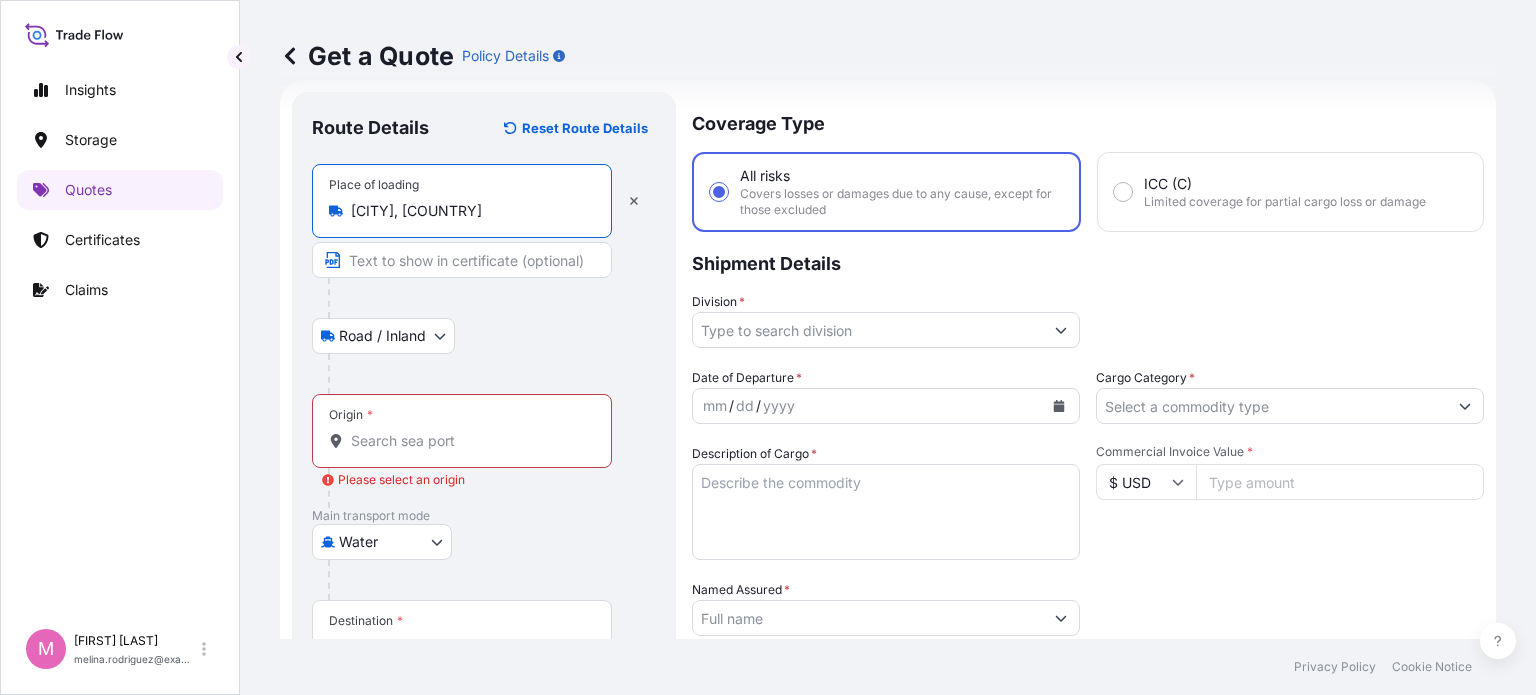 type on "[CITY], [COUNTRY]" 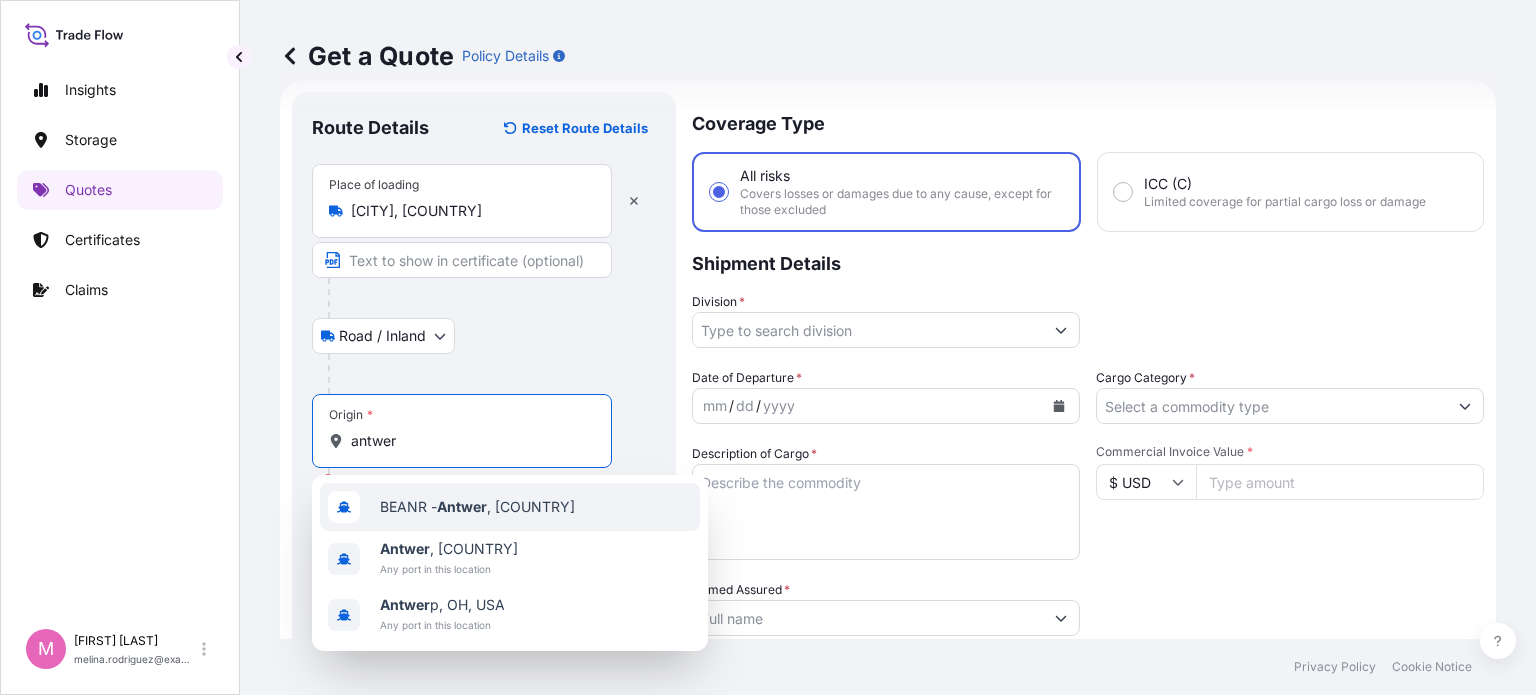 click on "BEANR - Antwer [COUNTRY]" at bounding box center [477, 507] 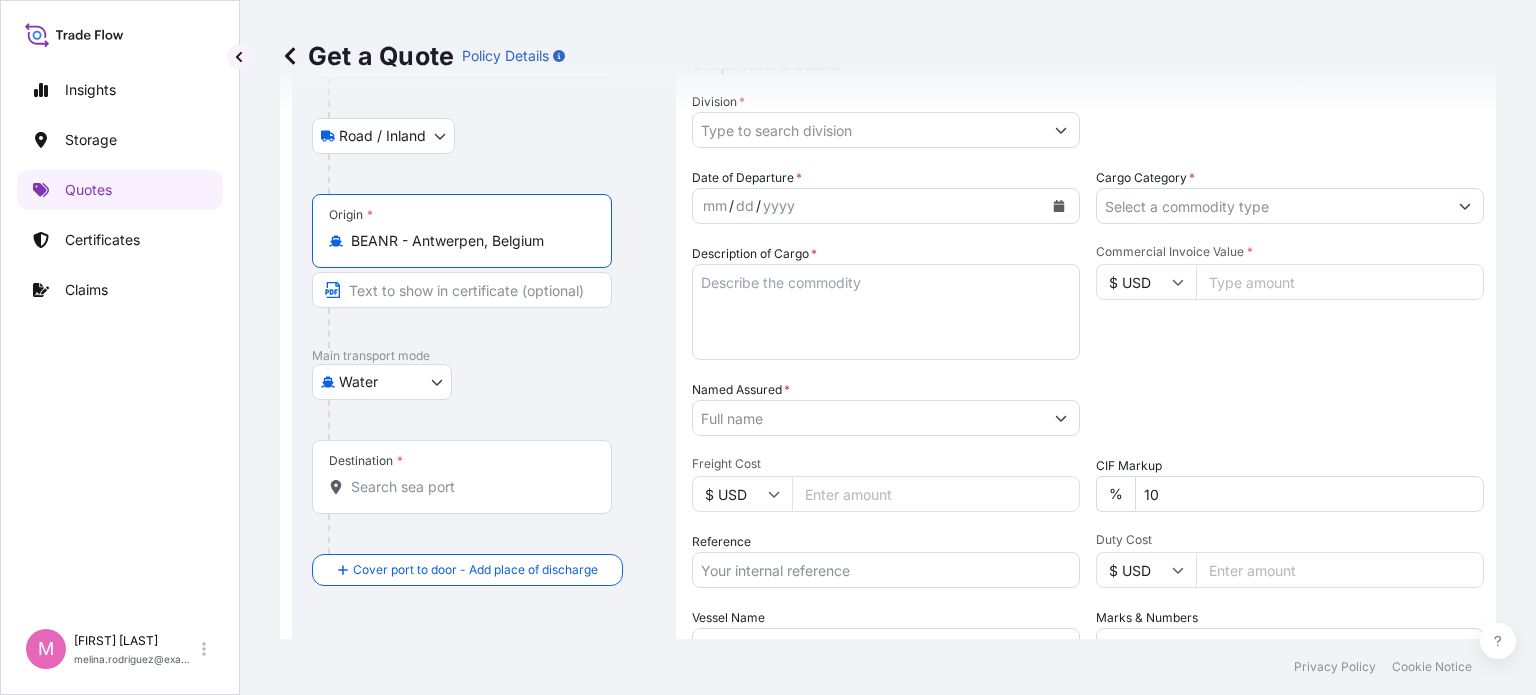 scroll, scrollTop: 332, scrollLeft: 0, axis: vertical 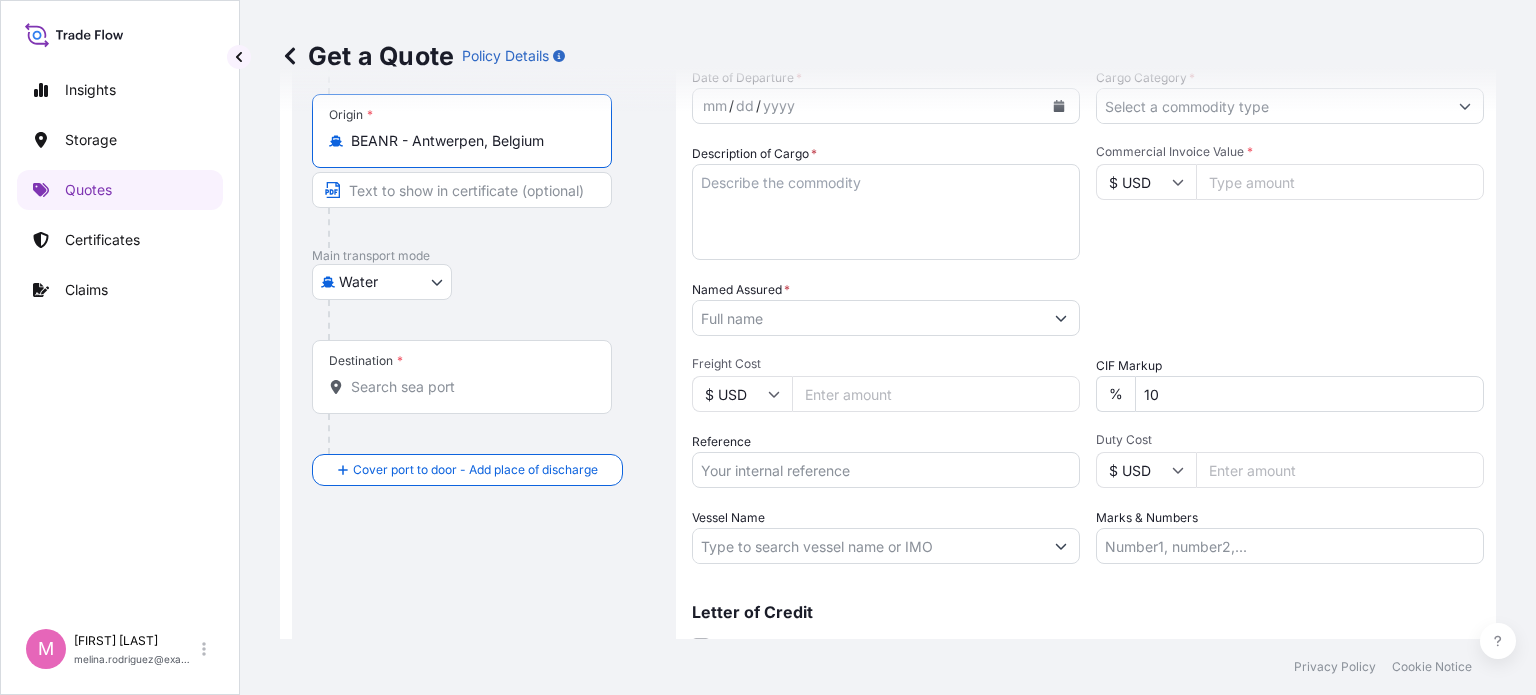 type on "BEANR - Antwerpen, Belgium" 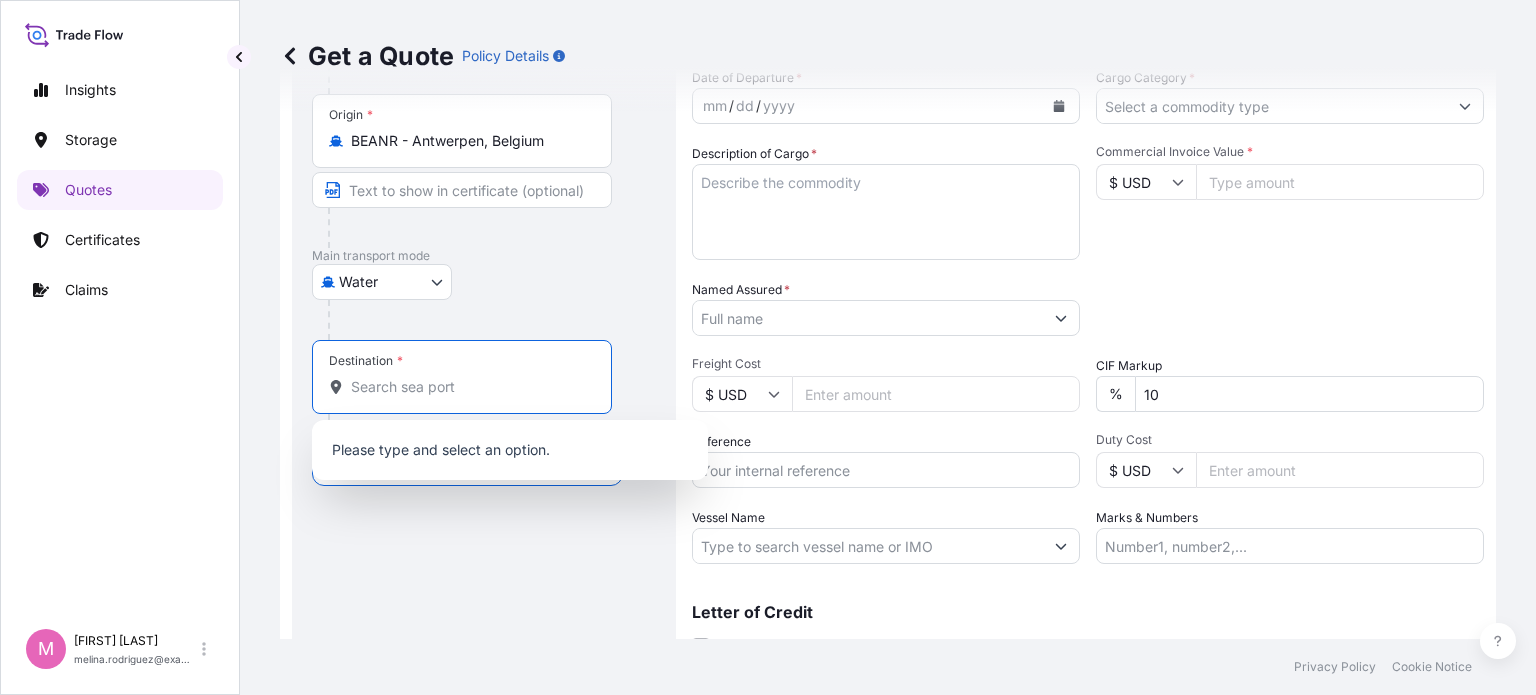 click on "Destination *" at bounding box center [469, 387] 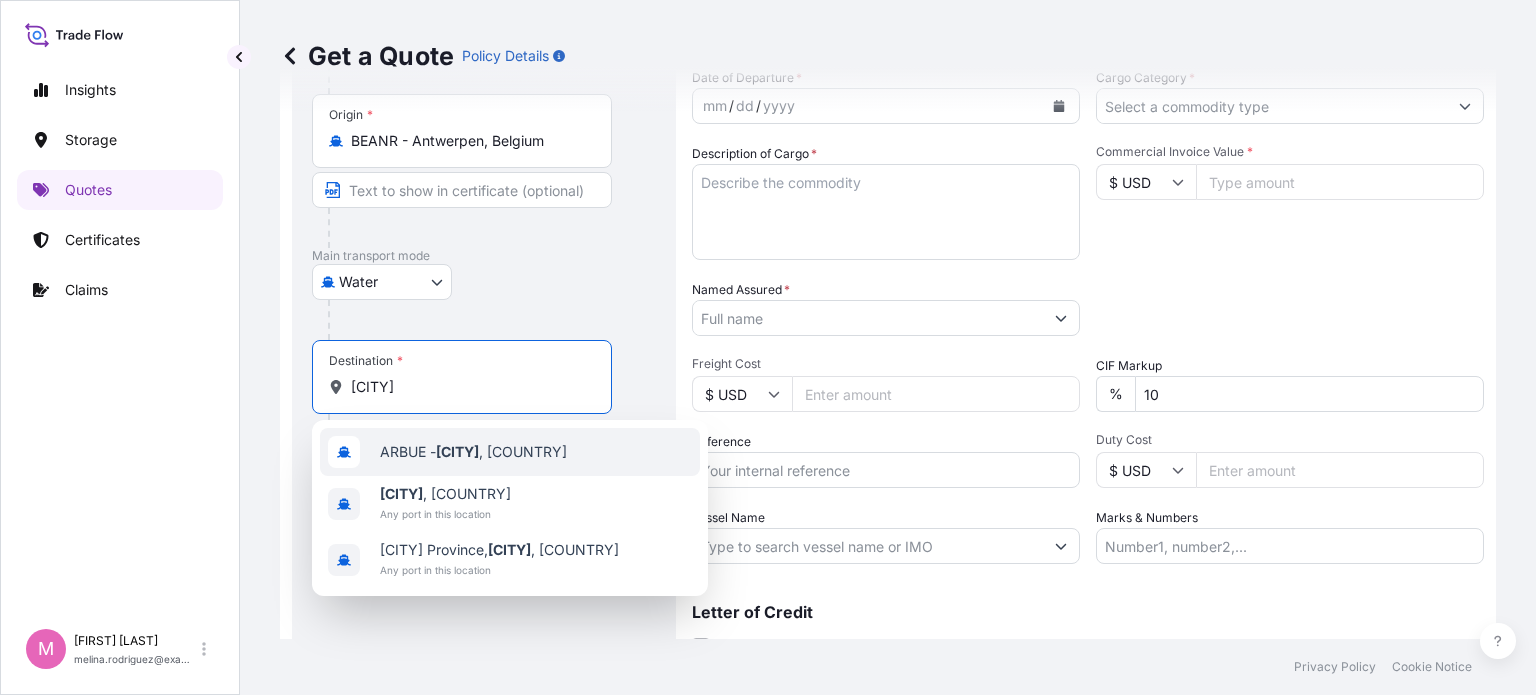 click on "ARBUE - [CITY] , [COUNTRY]" at bounding box center [473, 452] 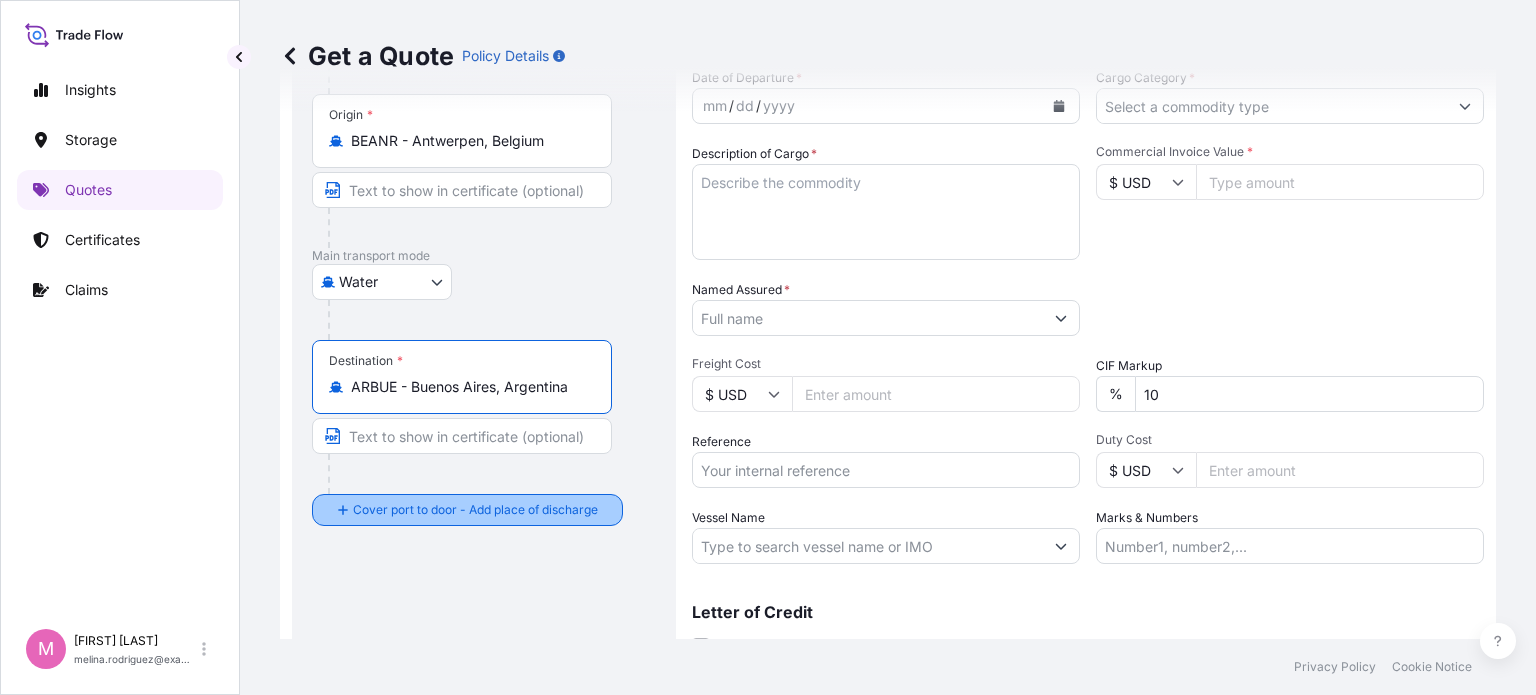 type on "ARBUE - Buenos Aires, Argentina" 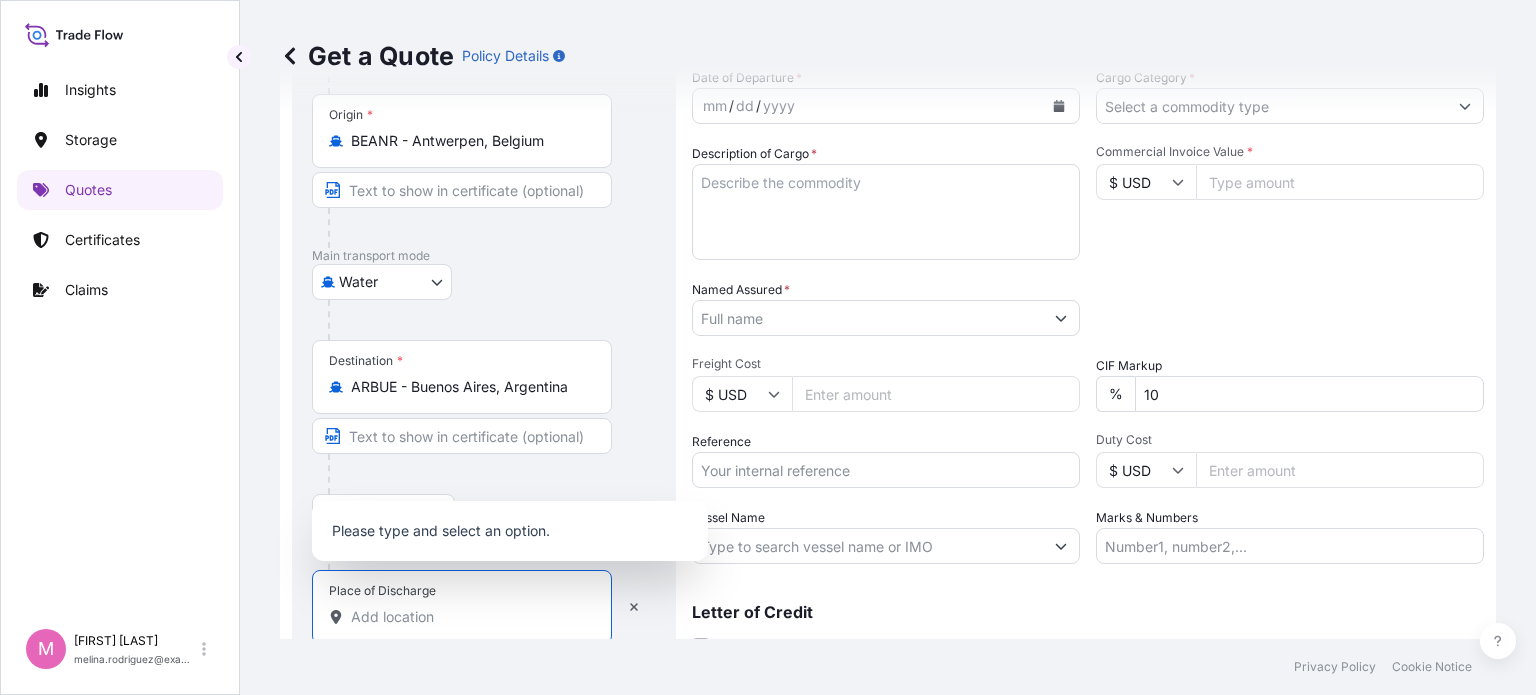click on "Place of Discharge" at bounding box center (469, 617) 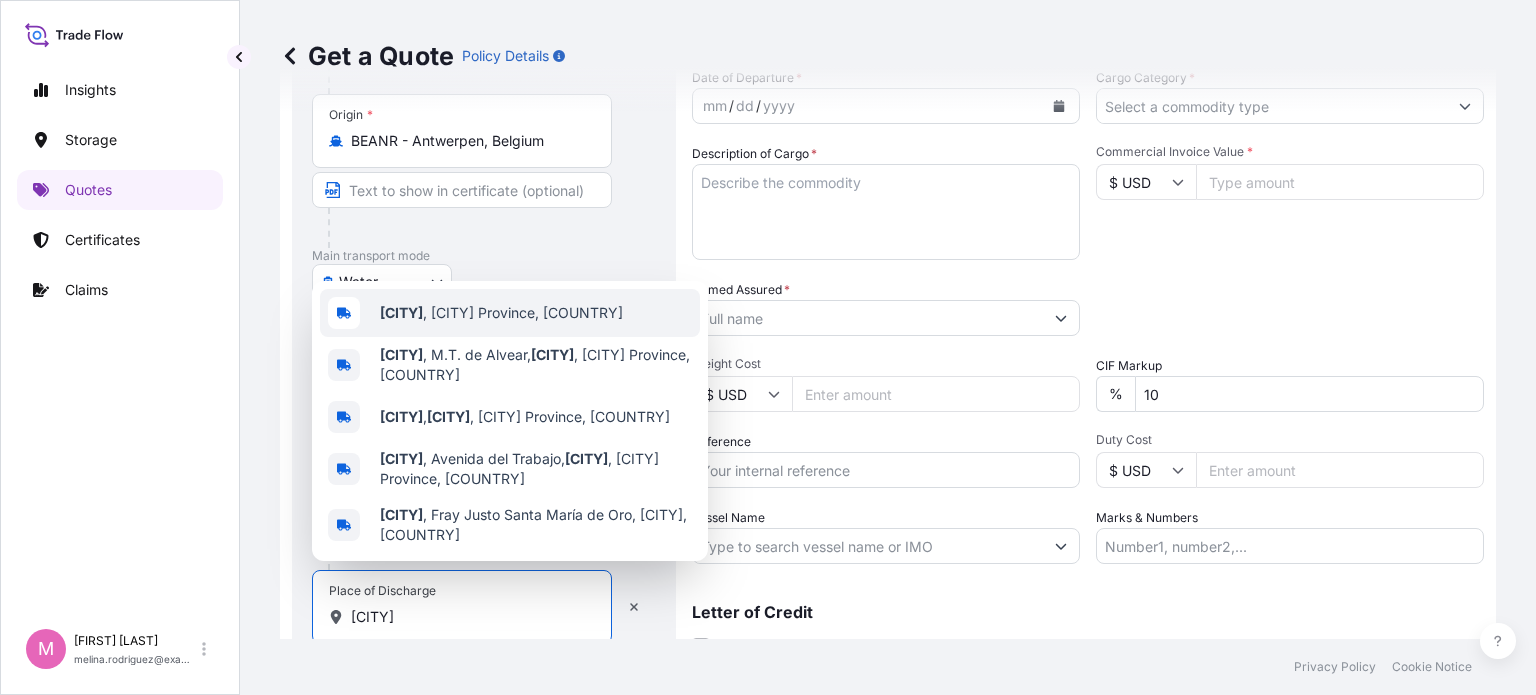 click on "[CITY] , [CITY] Province, [COUNTRY]" at bounding box center [501, 313] 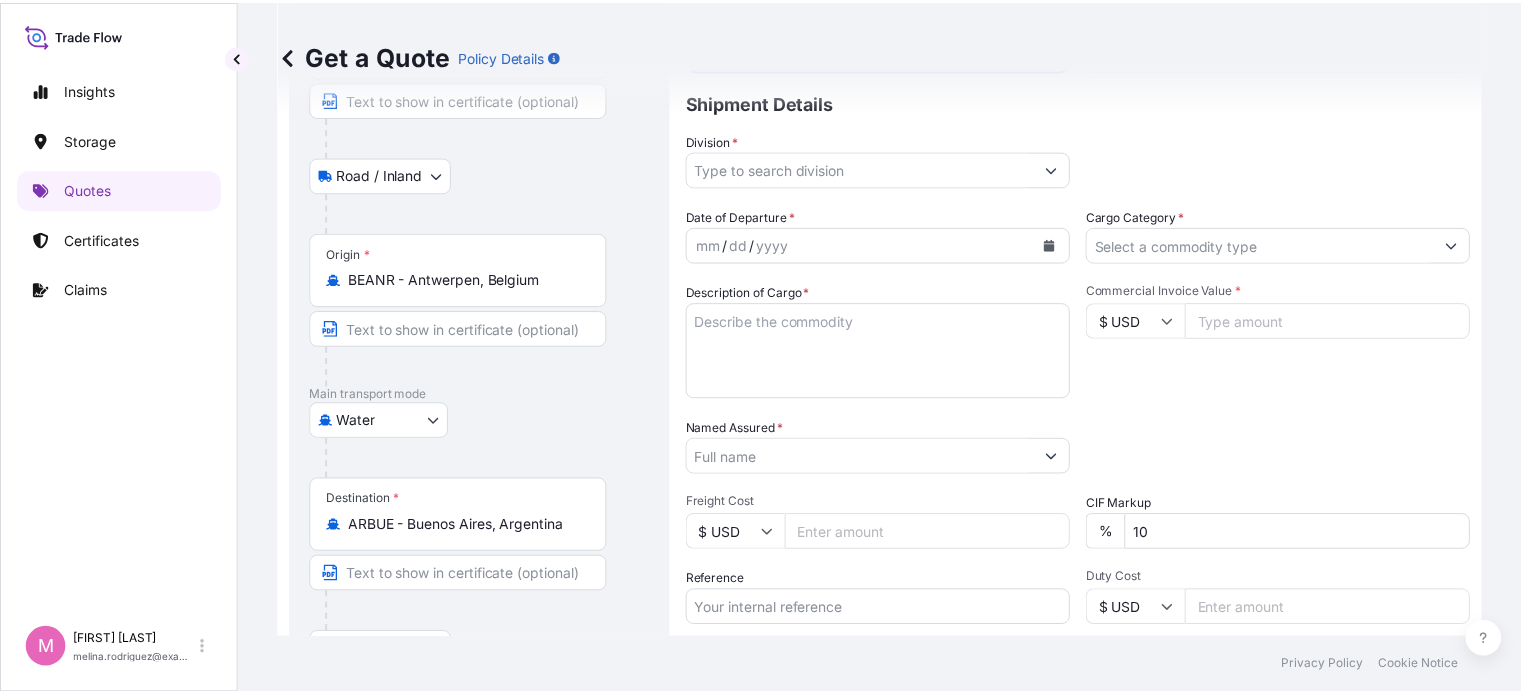 scroll, scrollTop: 0, scrollLeft: 0, axis: both 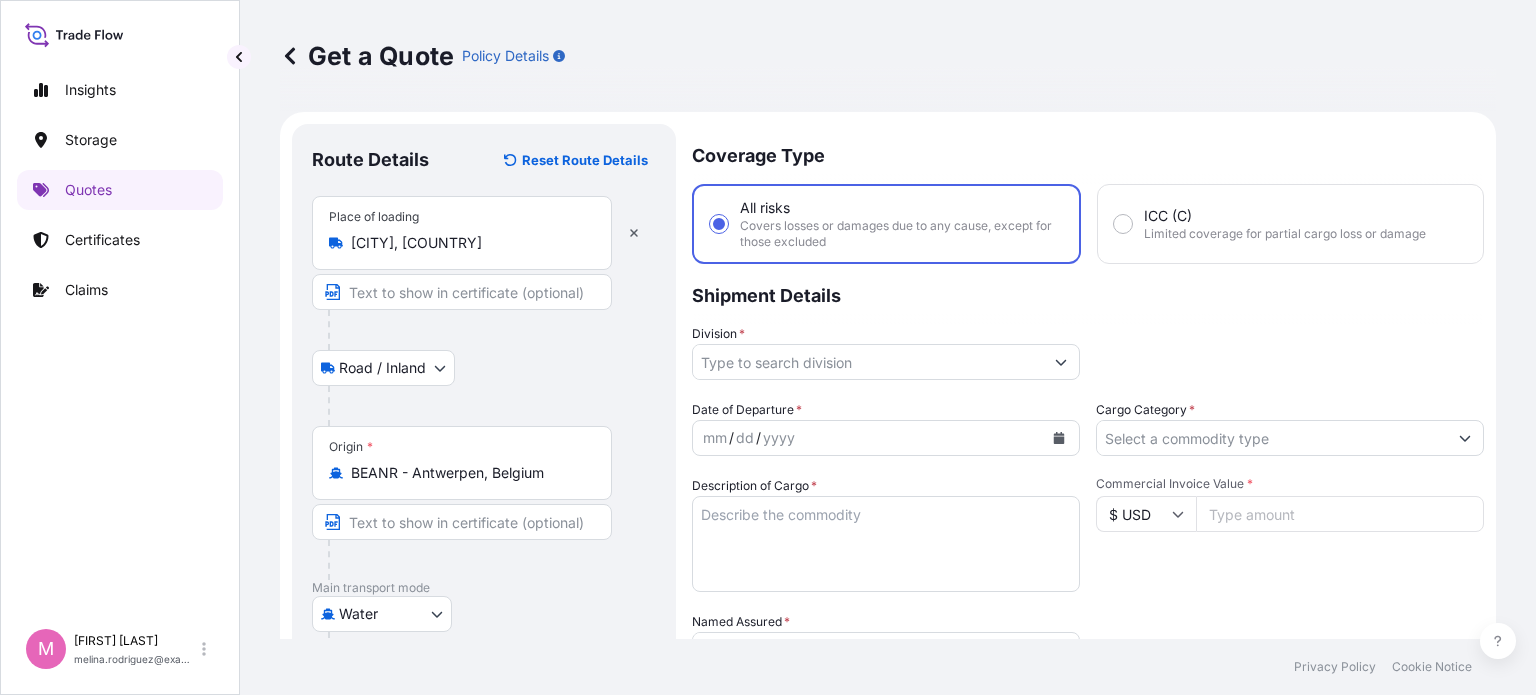 type on "[CITY], [CITY] Province, [COUNTRY]" 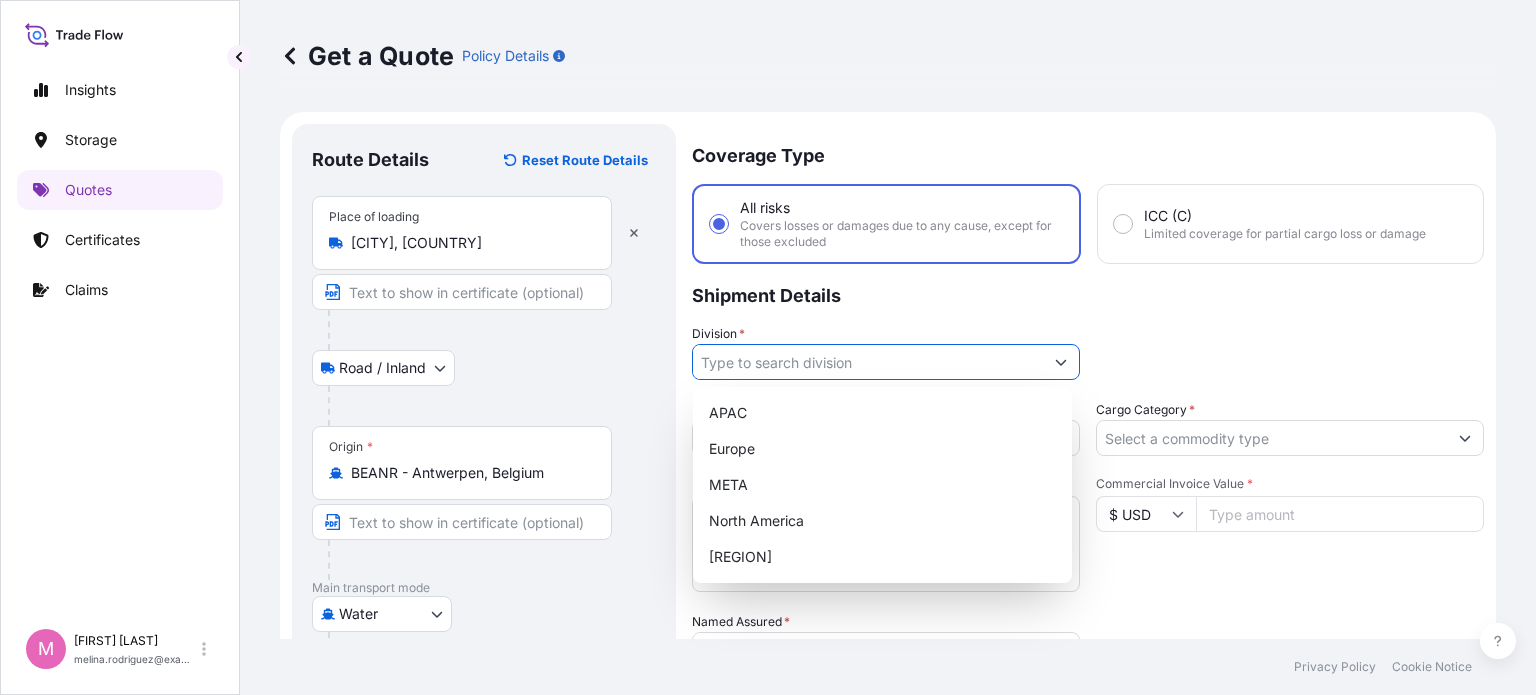 click on "Division *" at bounding box center (868, 362) 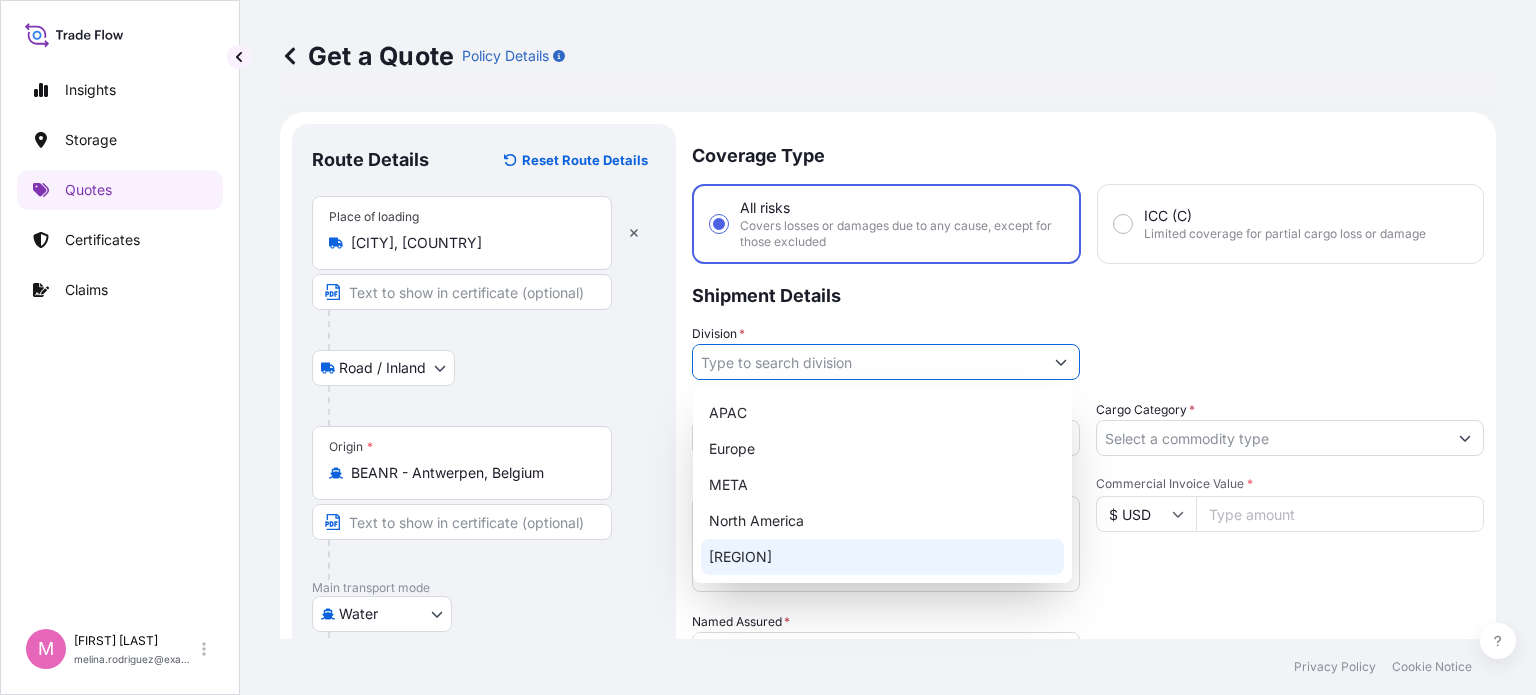 click on "[REGION]" at bounding box center [882, 557] 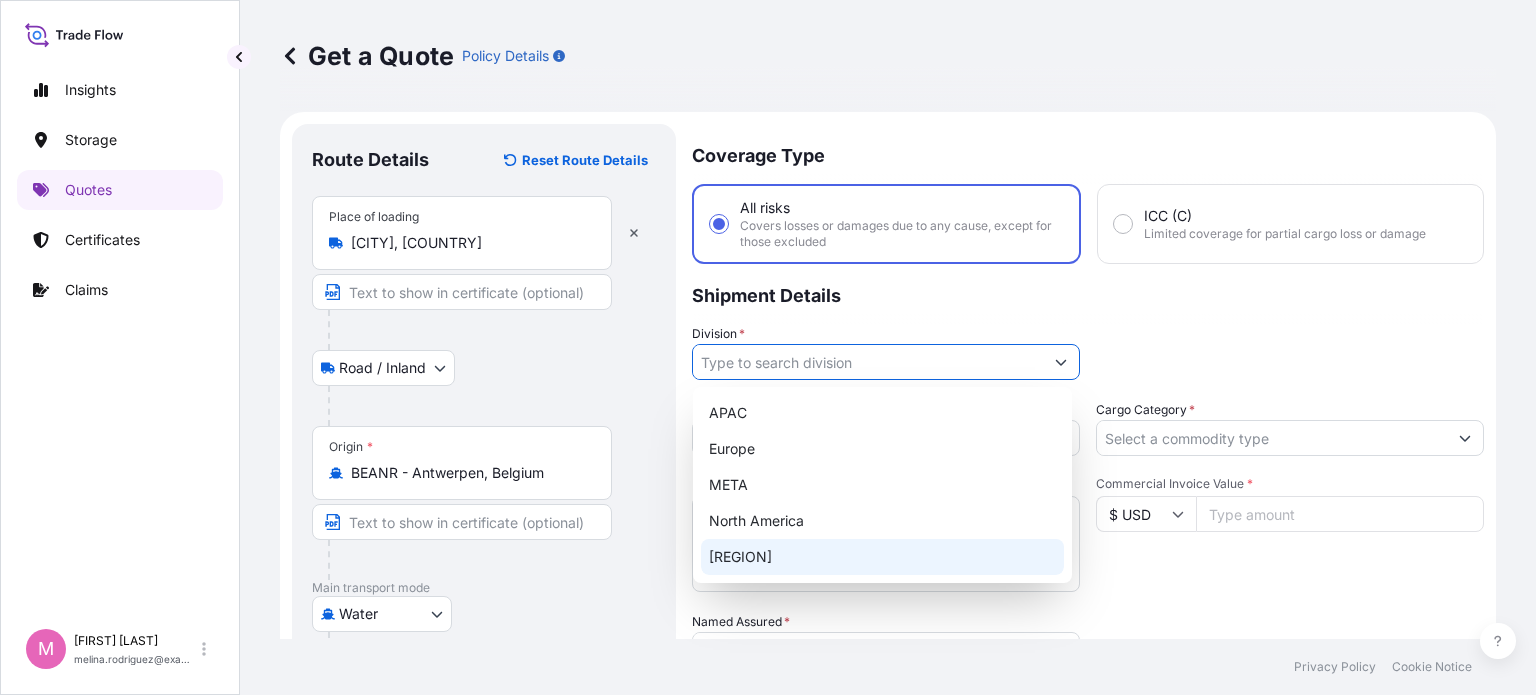 type on "[REGION]" 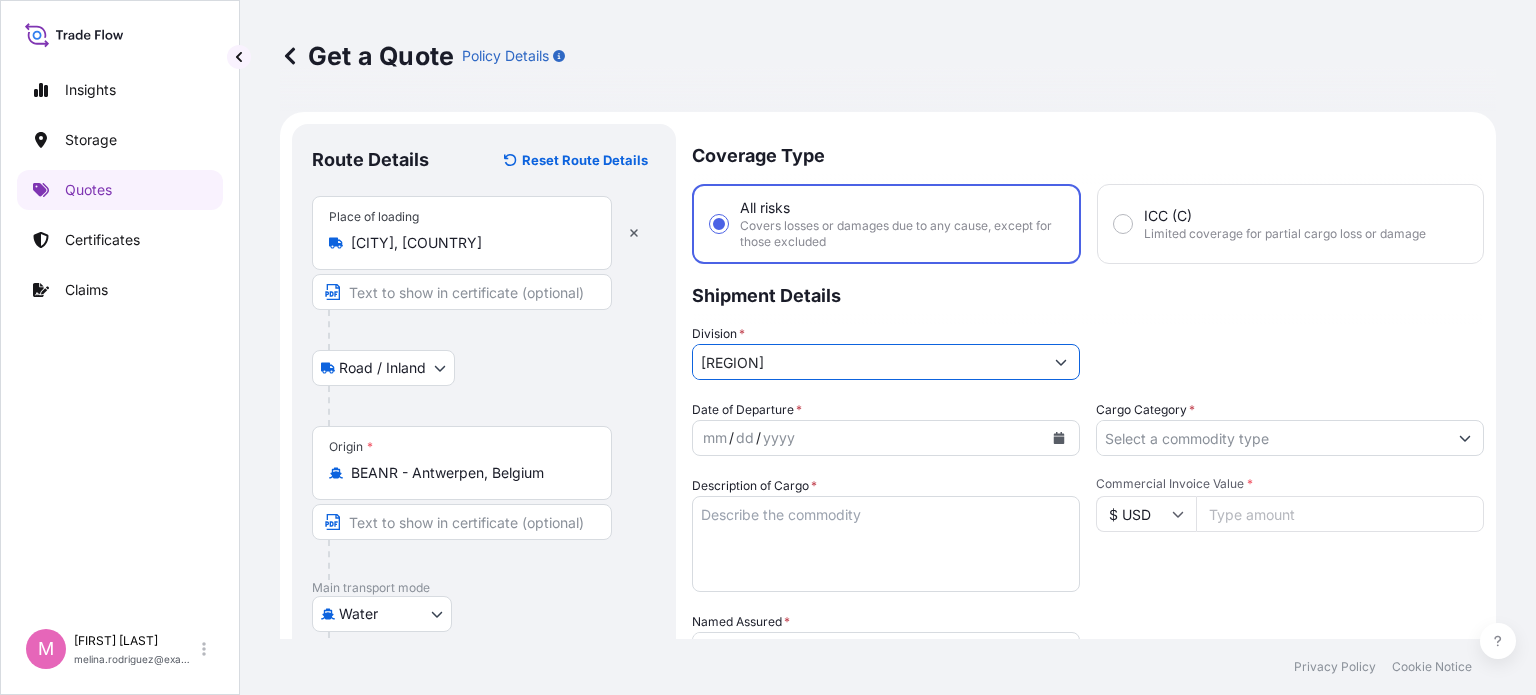 click on "mm / dd / yyyy" at bounding box center (868, 438) 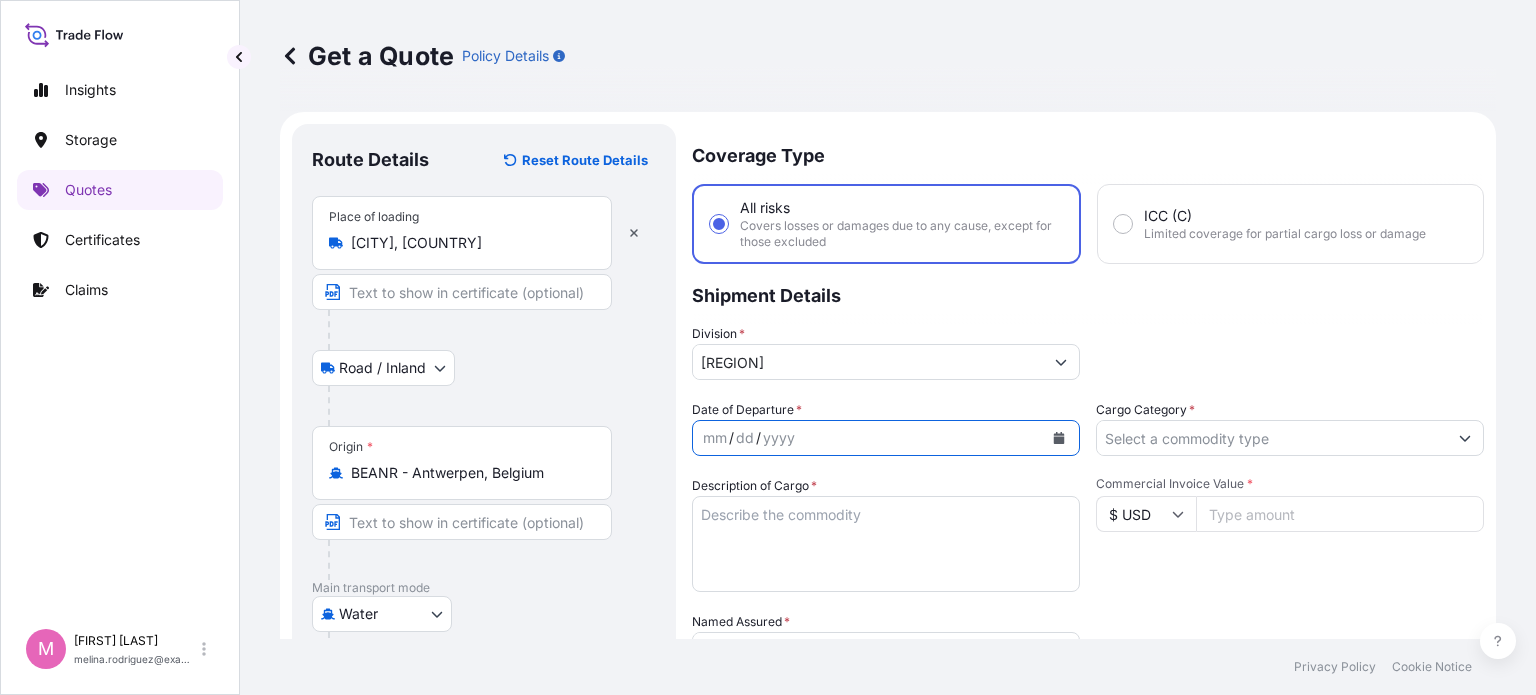 click 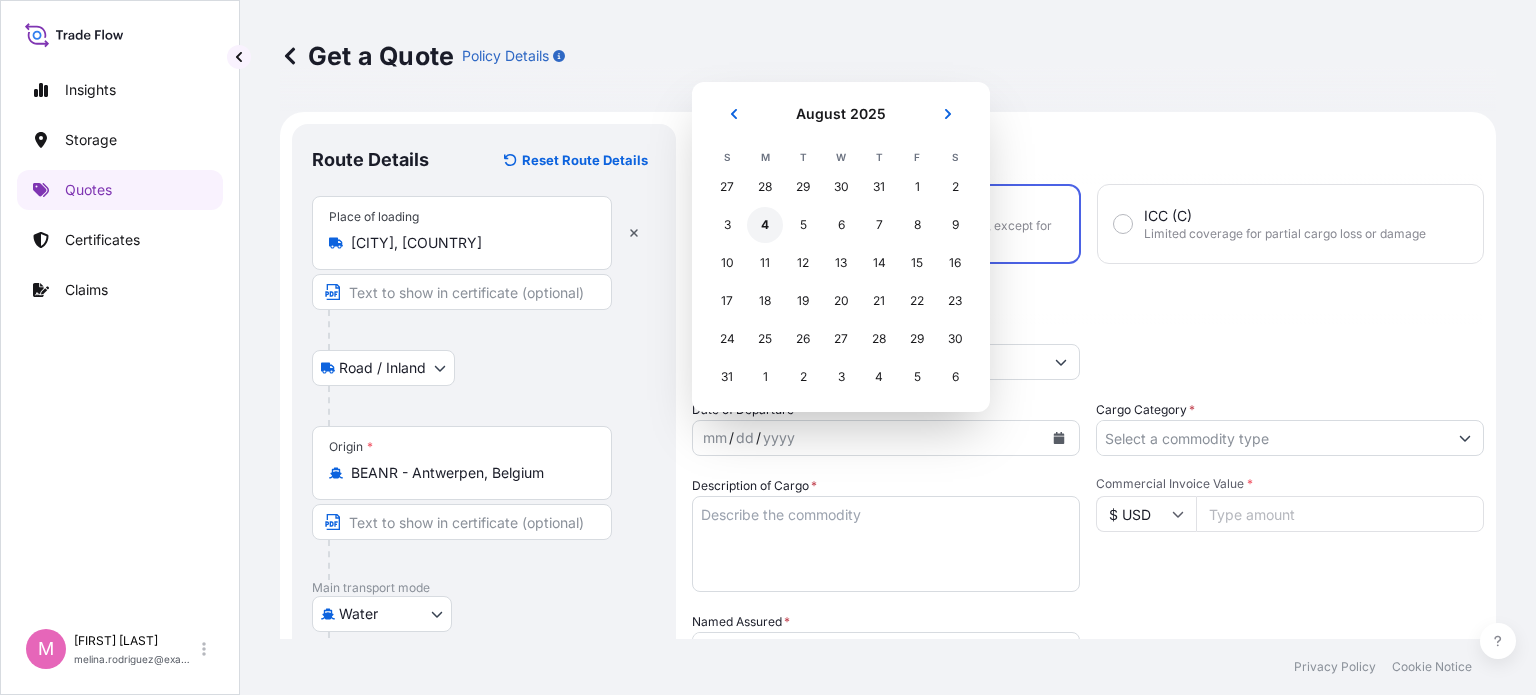click on "4" at bounding box center [765, 225] 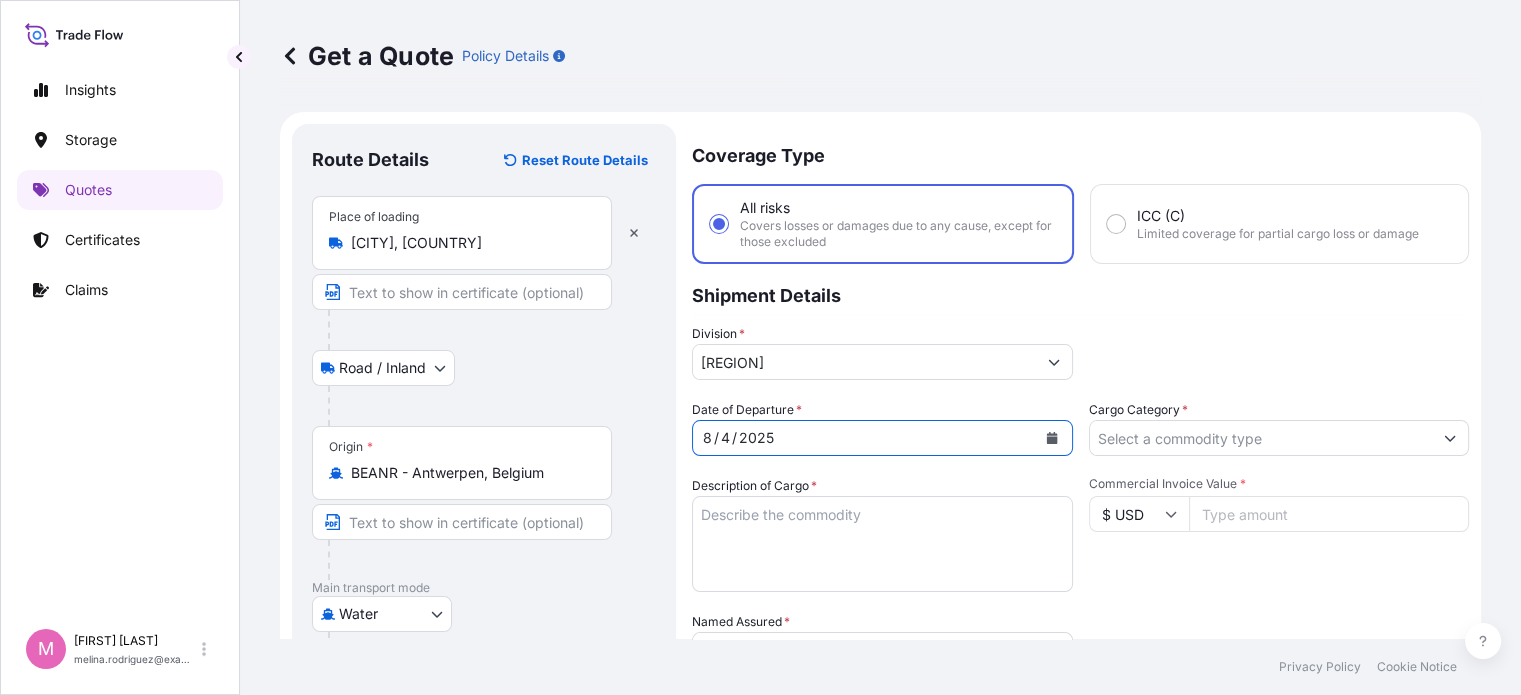 click on "Cargo Category *" at bounding box center (1261, 438) 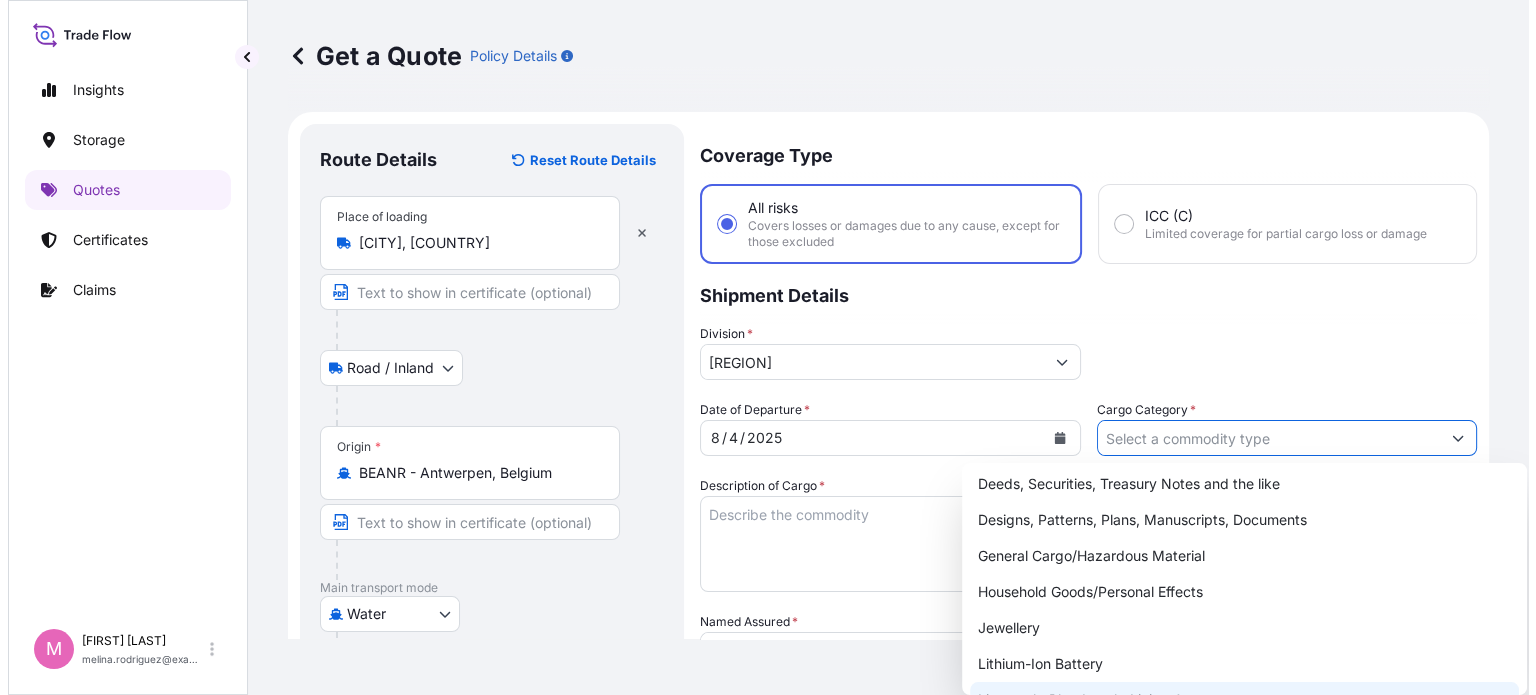 scroll, scrollTop: 200, scrollLeft: 0, axis: vertical 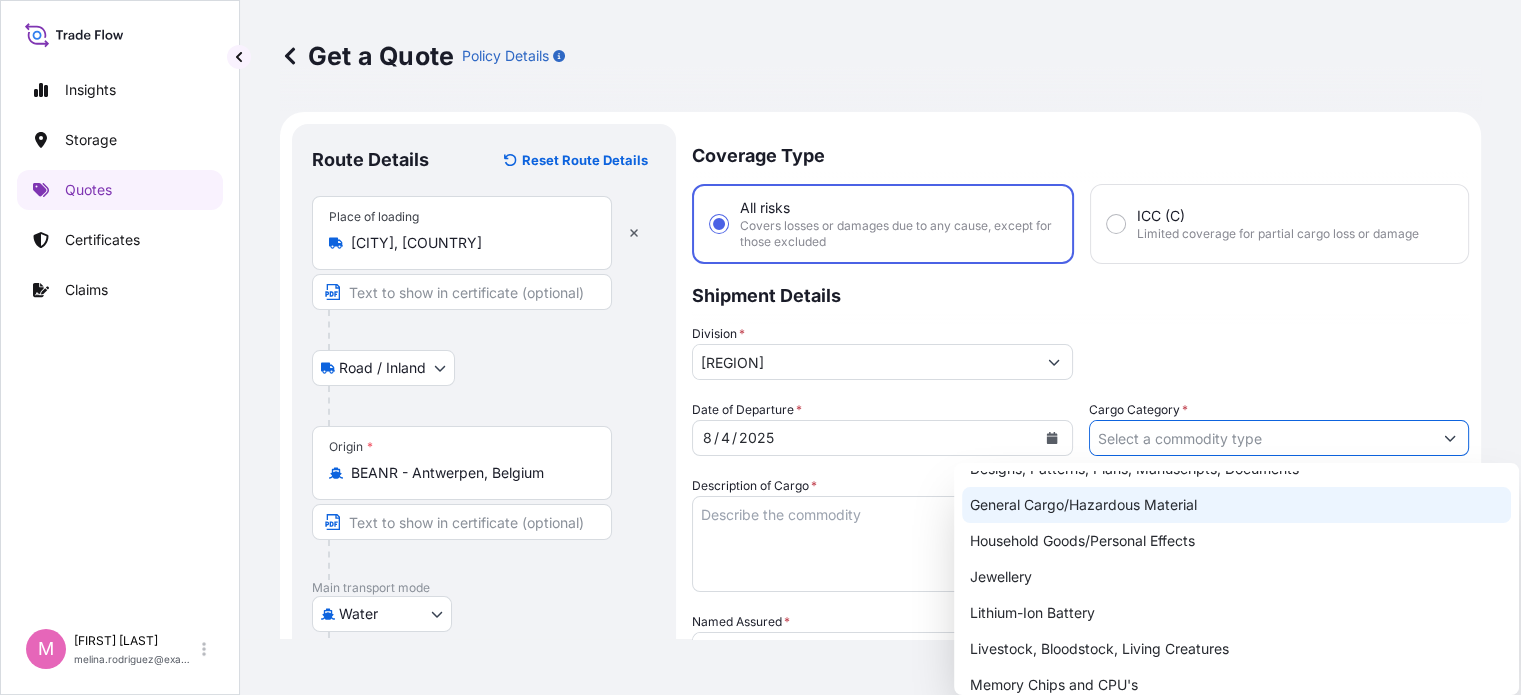 click on "General Cargo/Hazardous Material" at bounding box center [1236, 505] 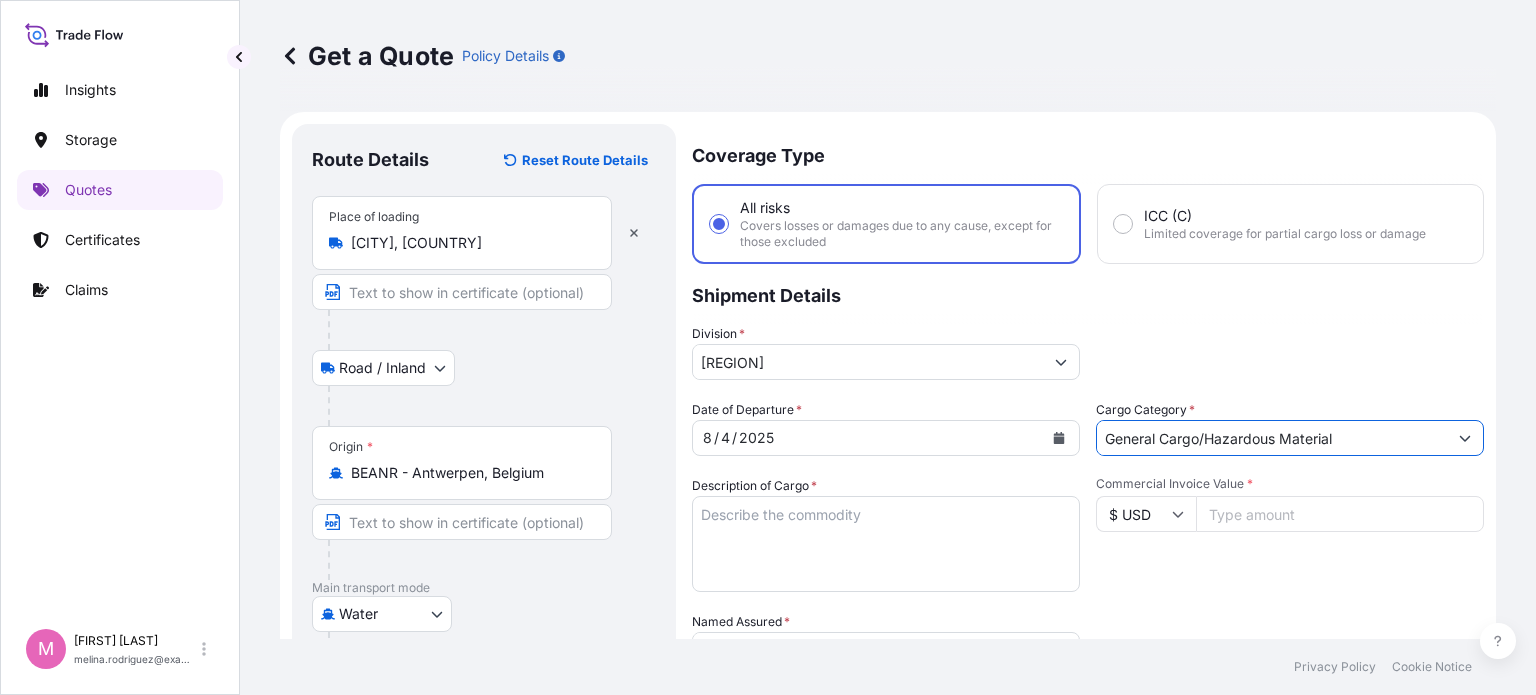 click on "Description of Cargo *" at bounding box center [886, 544] 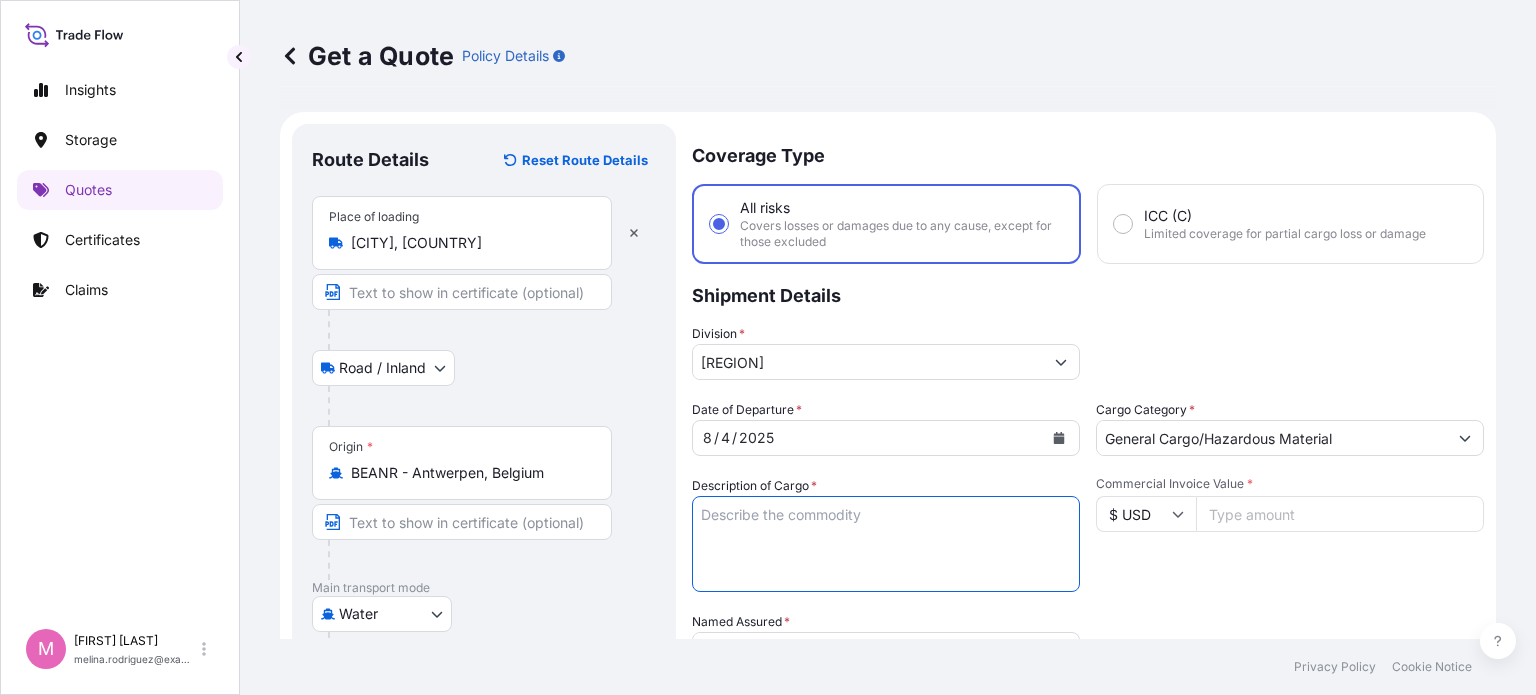 type on "A" 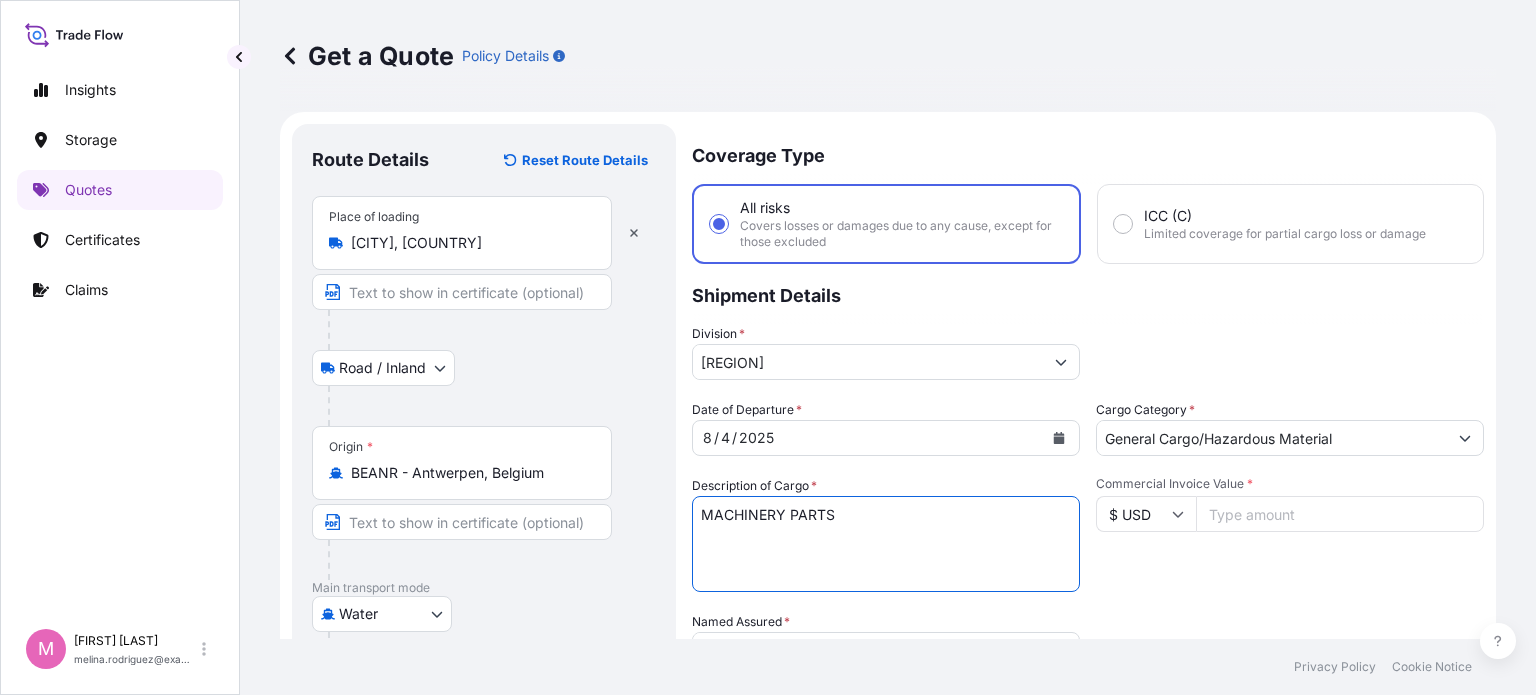 type on "MACHINERY PARTS" 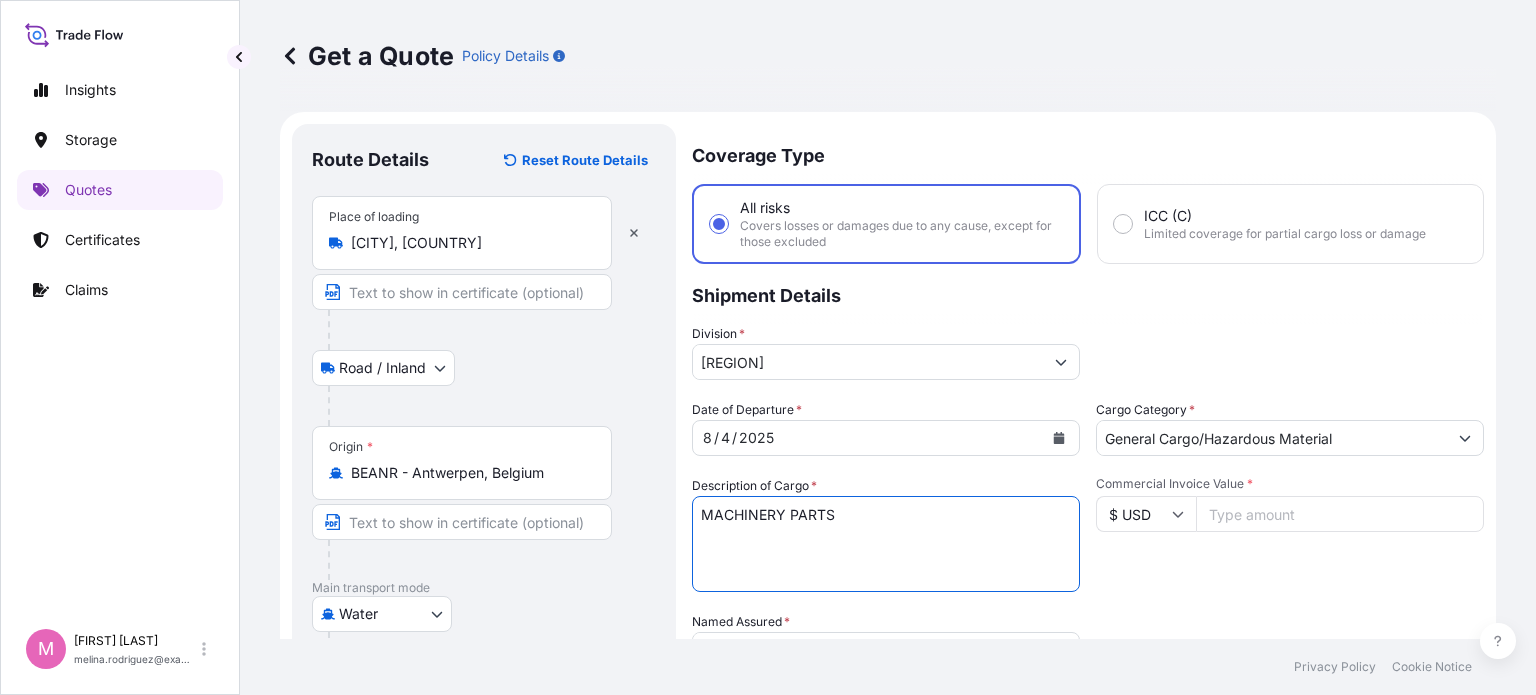 click on "Commercial Invoice Value   * $ USD" at bounding box center (1290, 534) 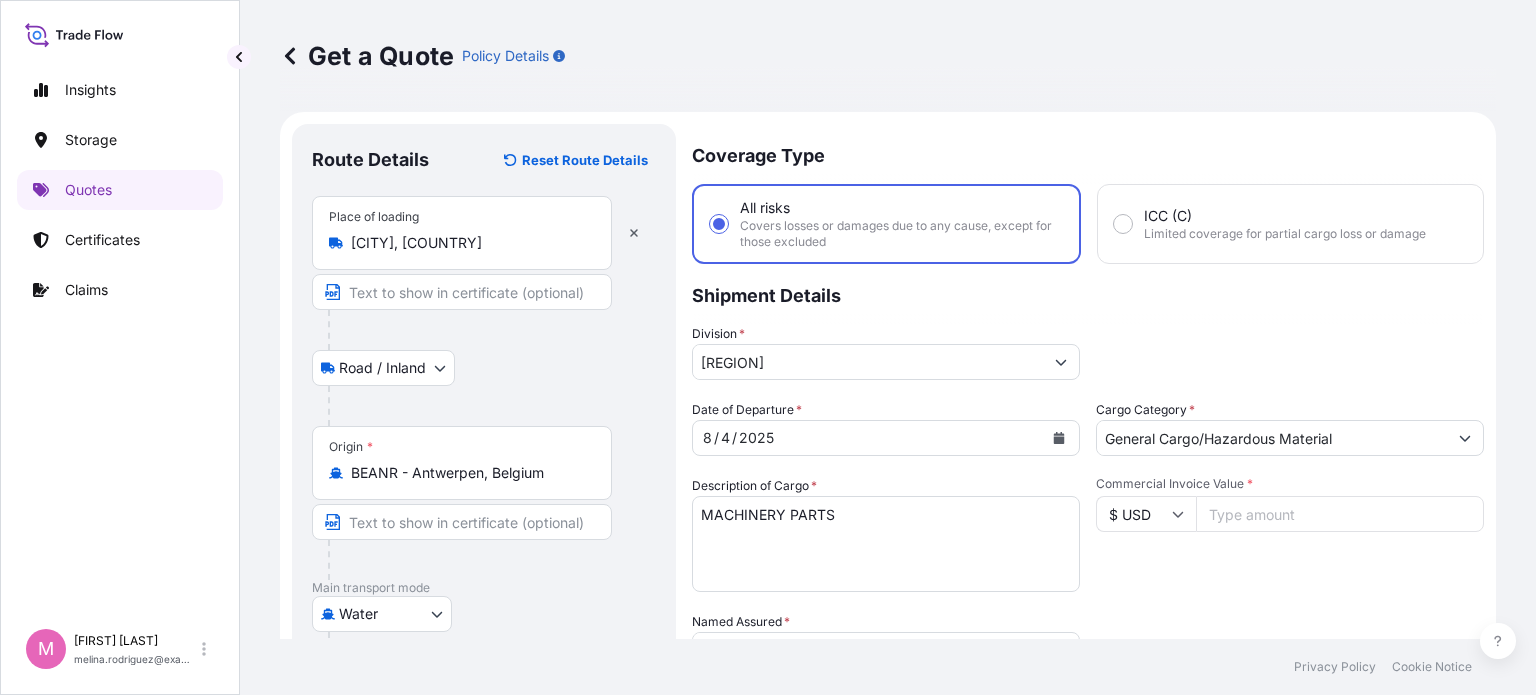 click on "$ USD" at bounding box center (1146, 514) 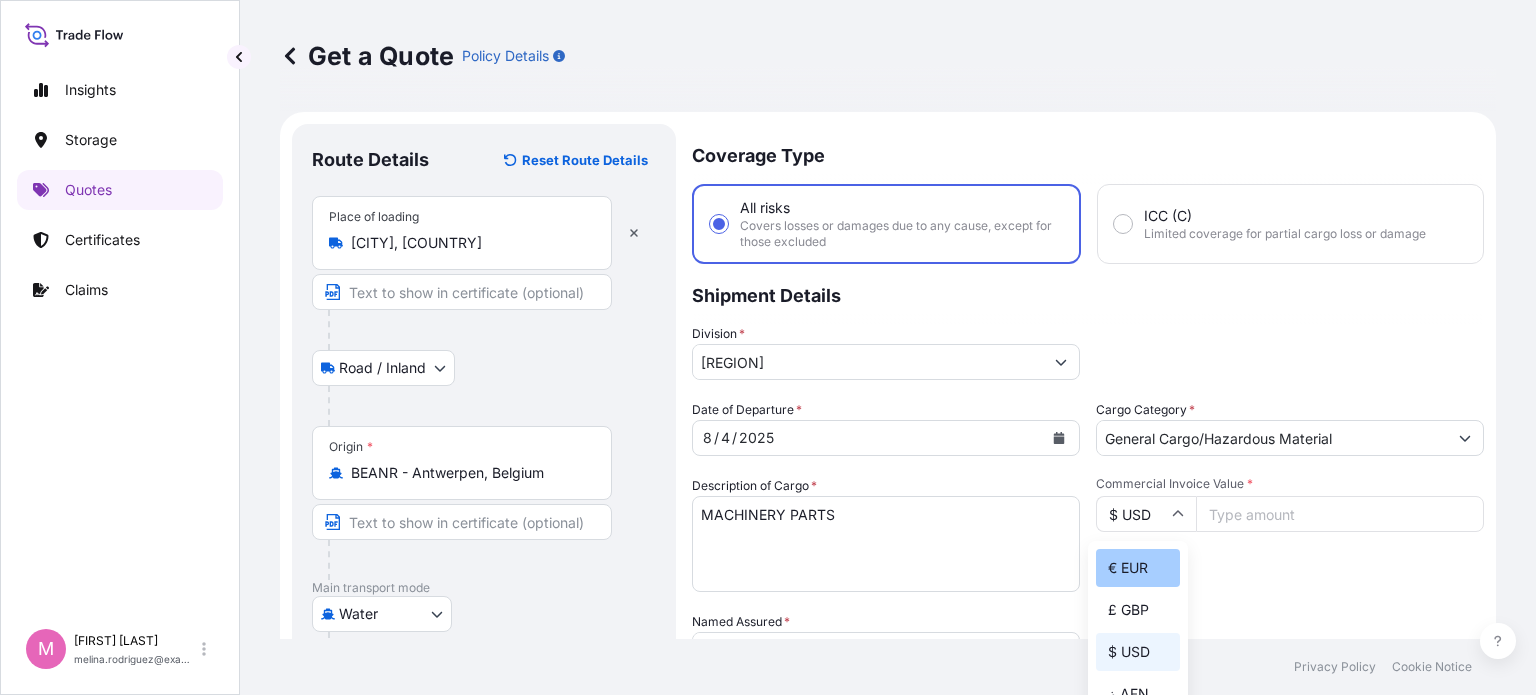 click on "€ EUR" at bounding box center (1138, 568) 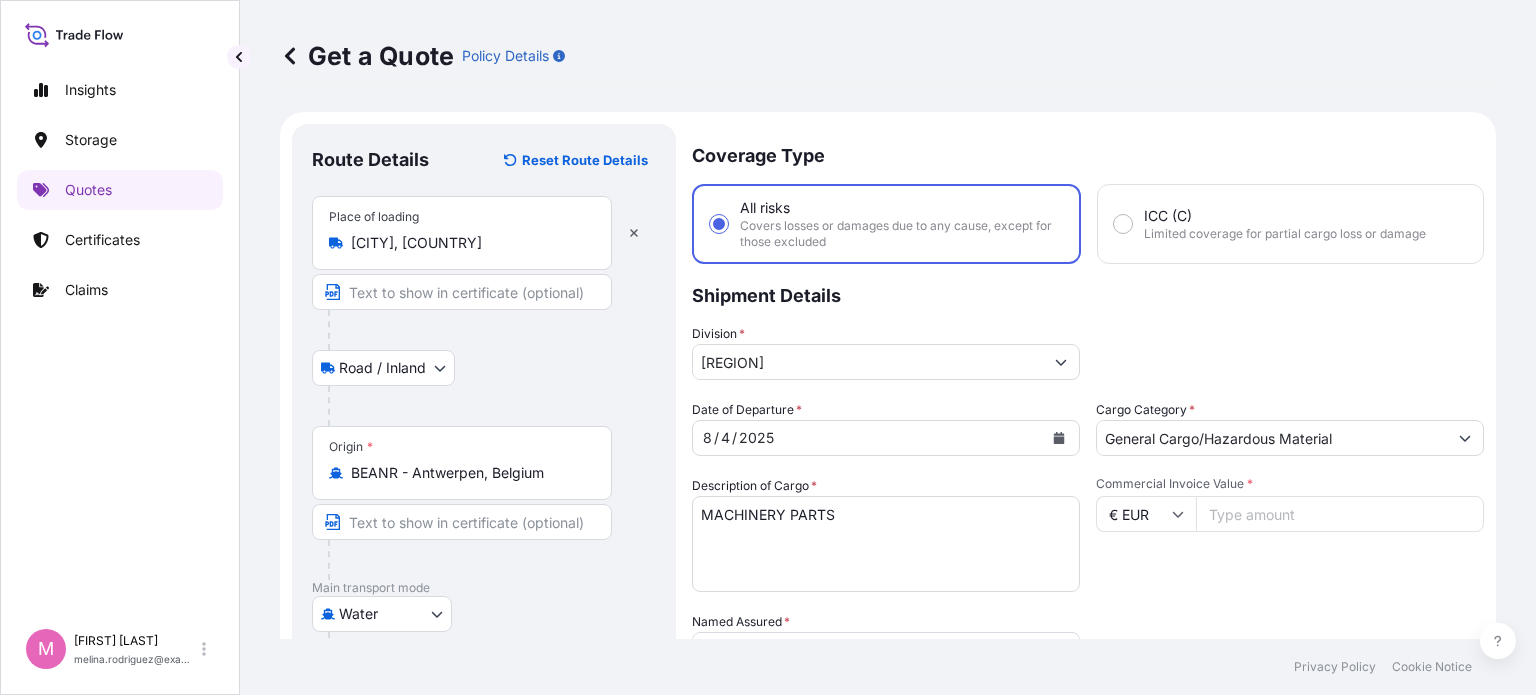 click on "Commercial Invoice Value   *" at bounding box center (1340, 514) 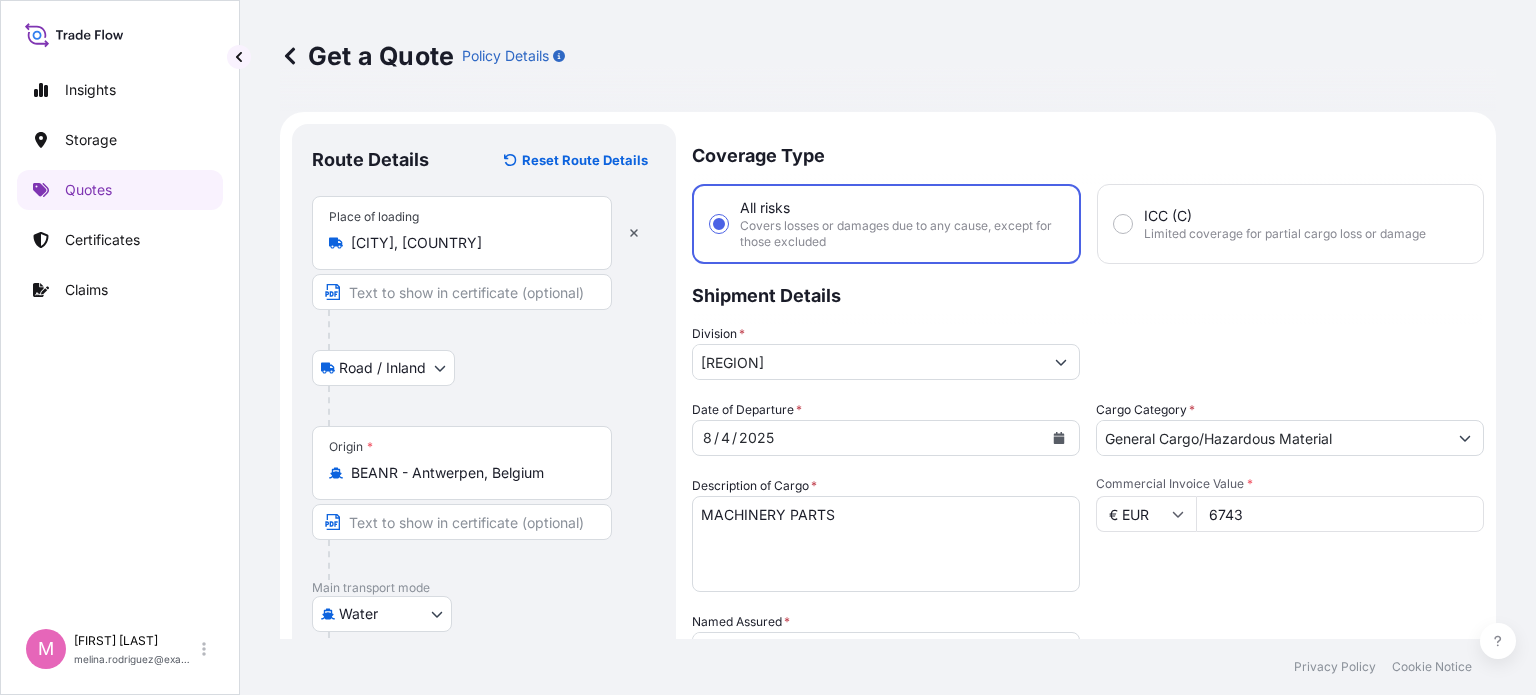 type on "67432" 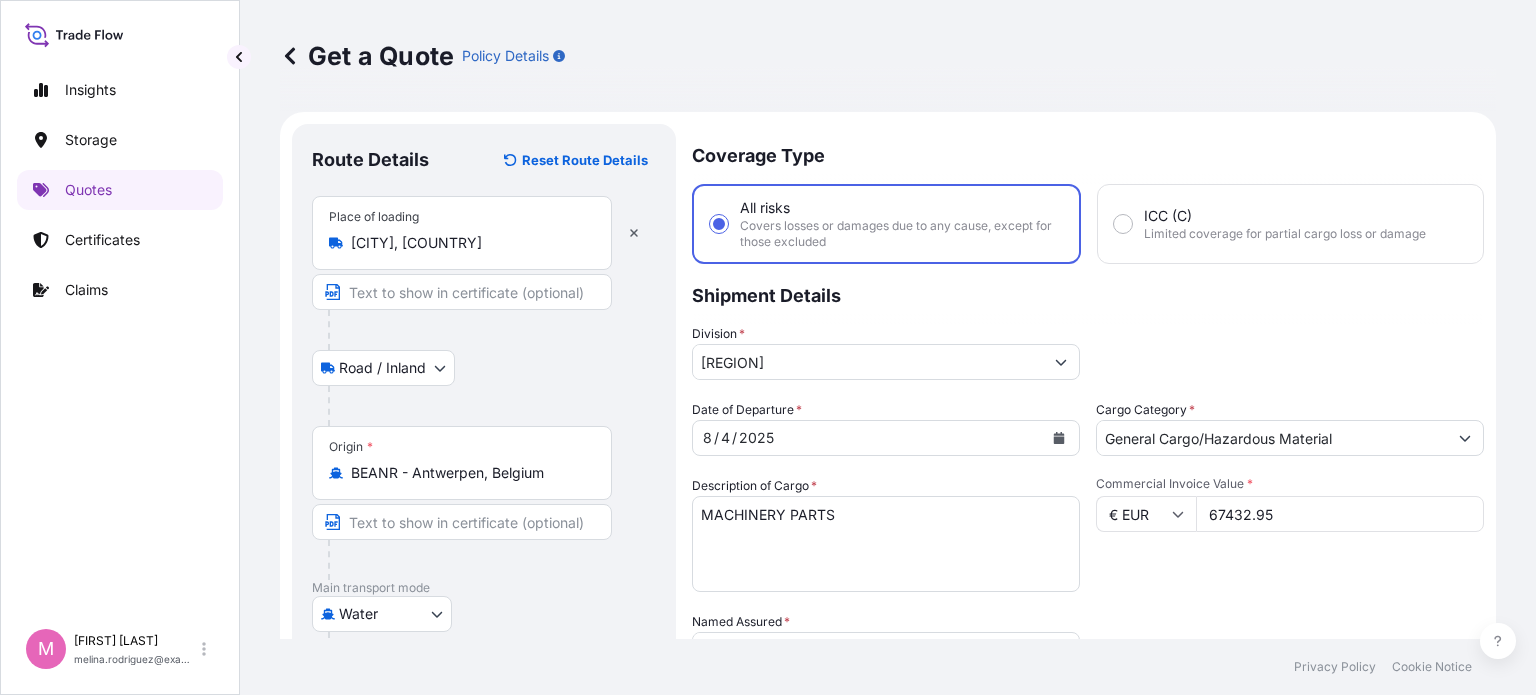 type on "67432.95" 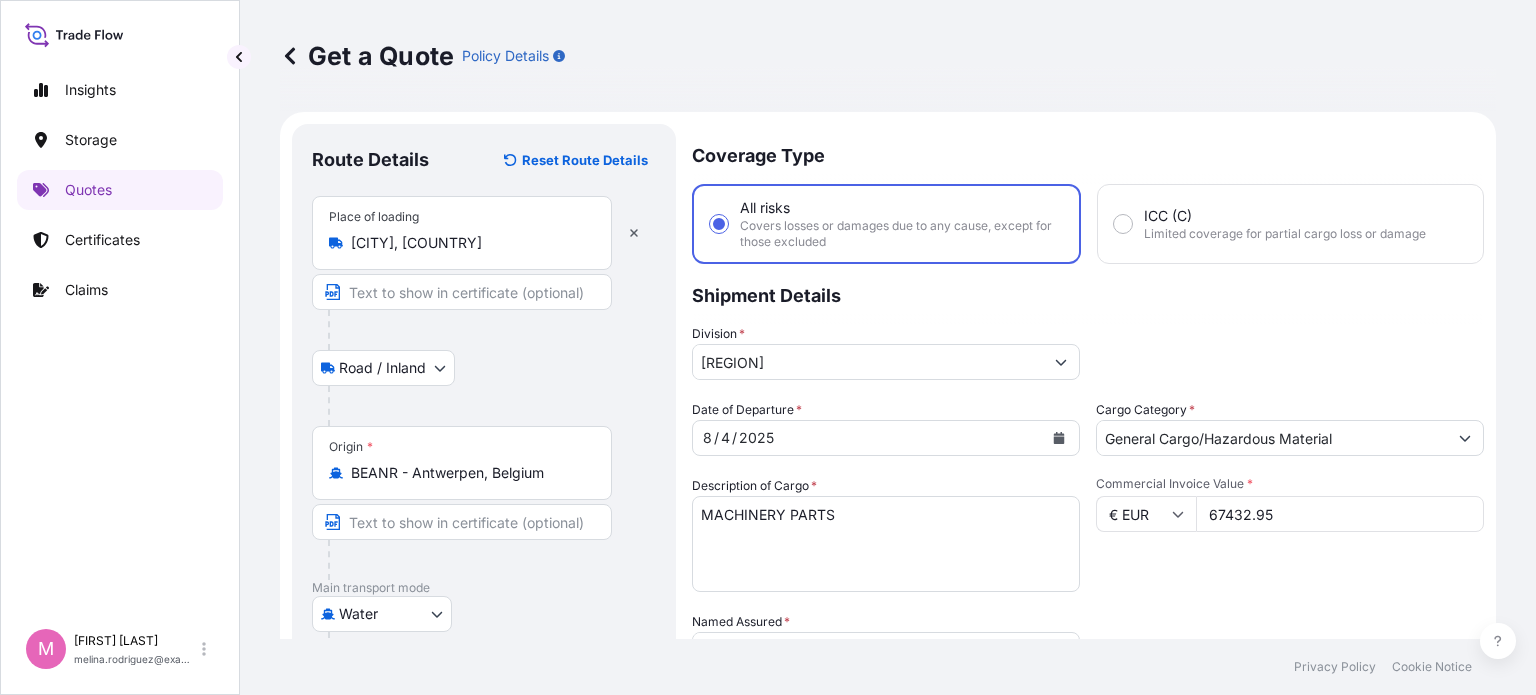click on "Commercial Invoice Value * € EUR 67432.95" at bounding box center [1290, 534] 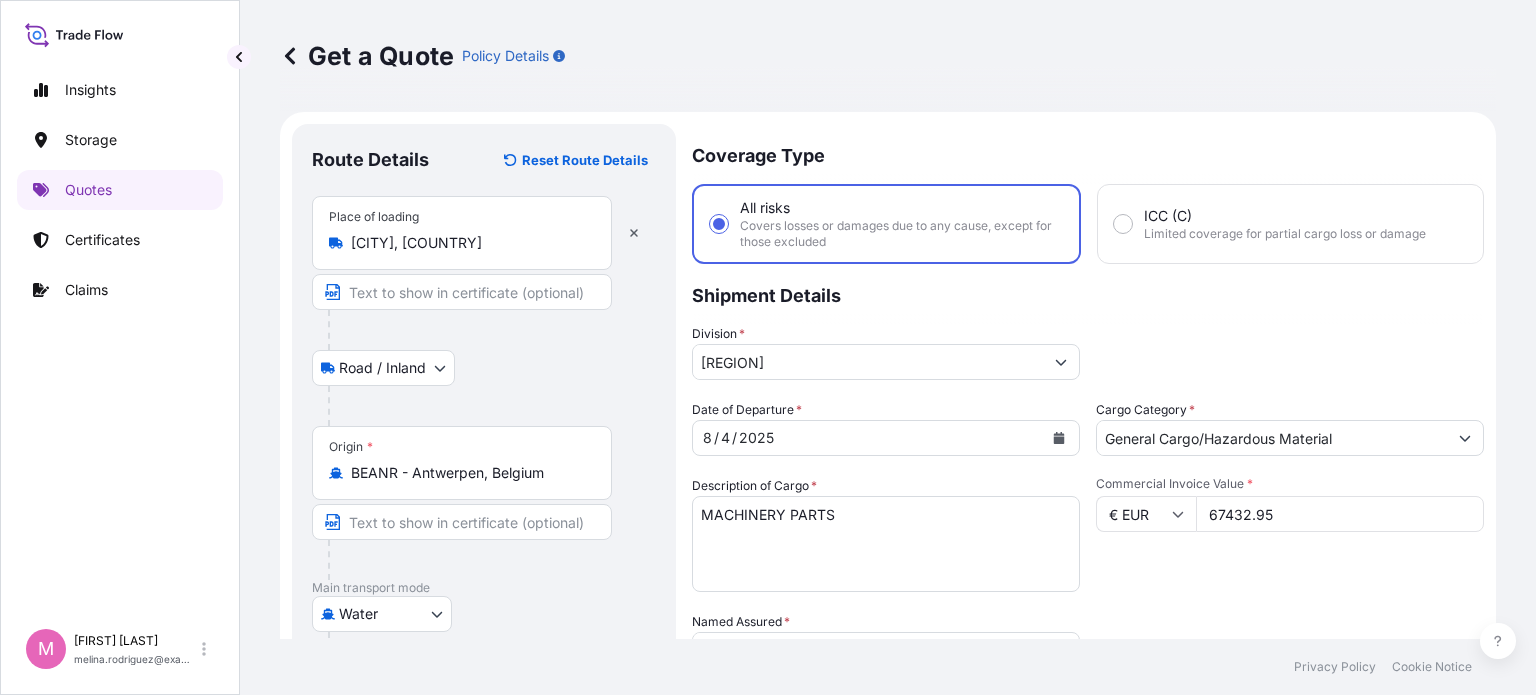 click on "Commercial Invoice Value * € EUR 67432.95" at bounding box center (1290, 534) 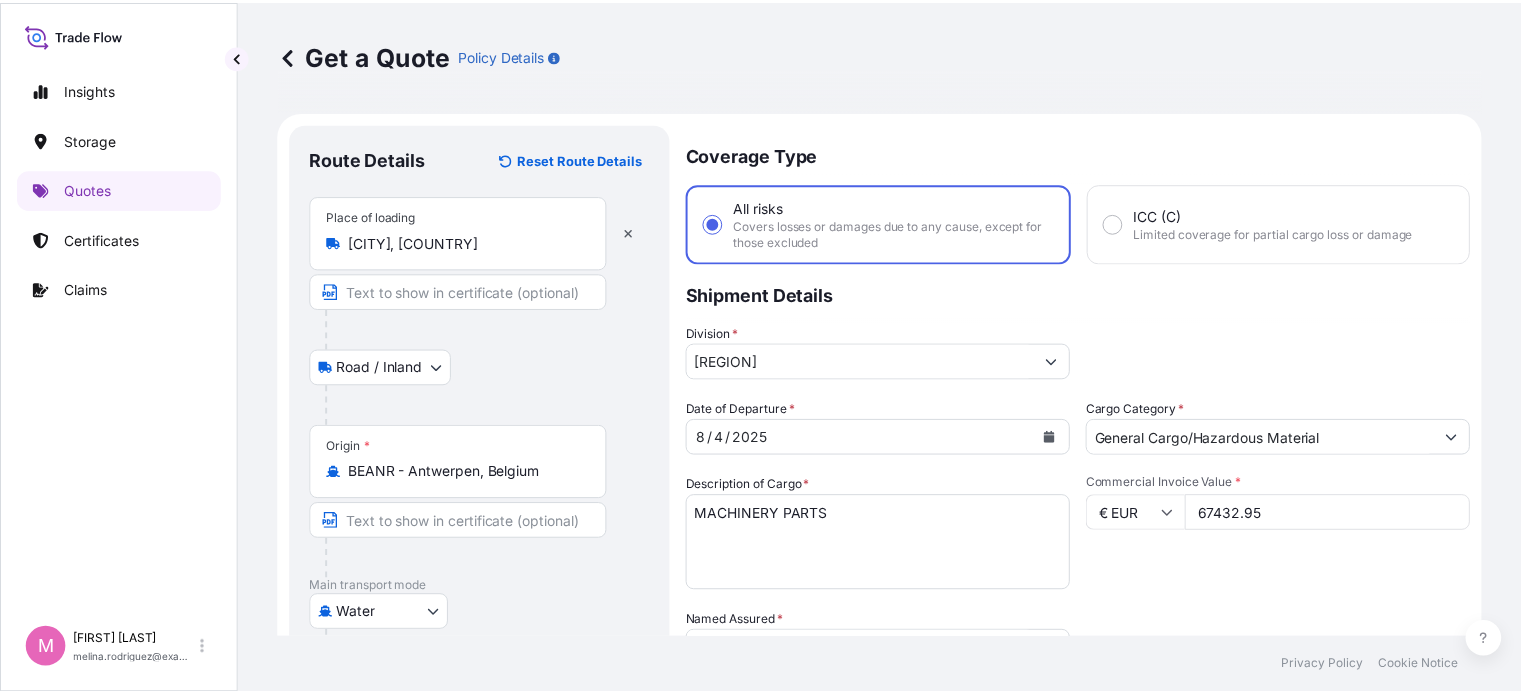 scroll, scrollTop: 100, scrollLeft: 0, axis: vertical 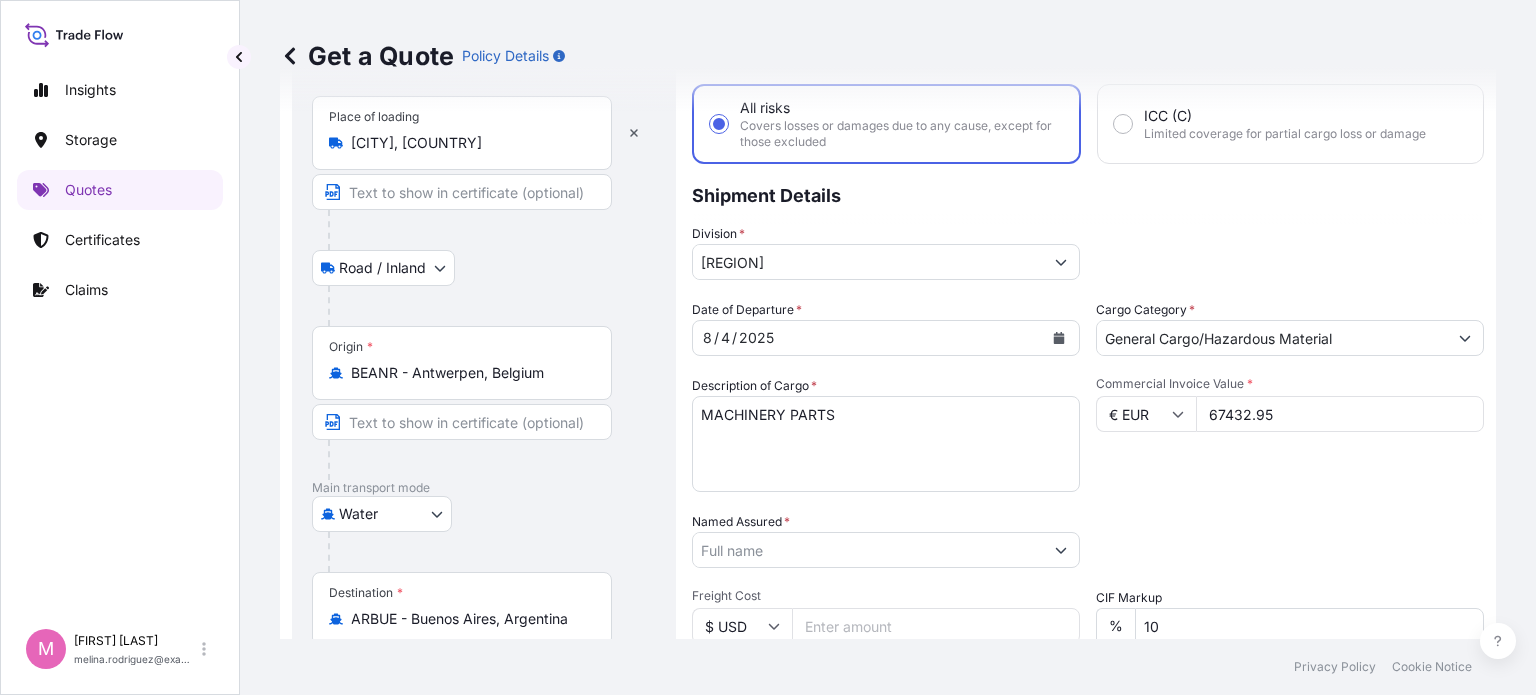 click at bounding box center (1061, 550) 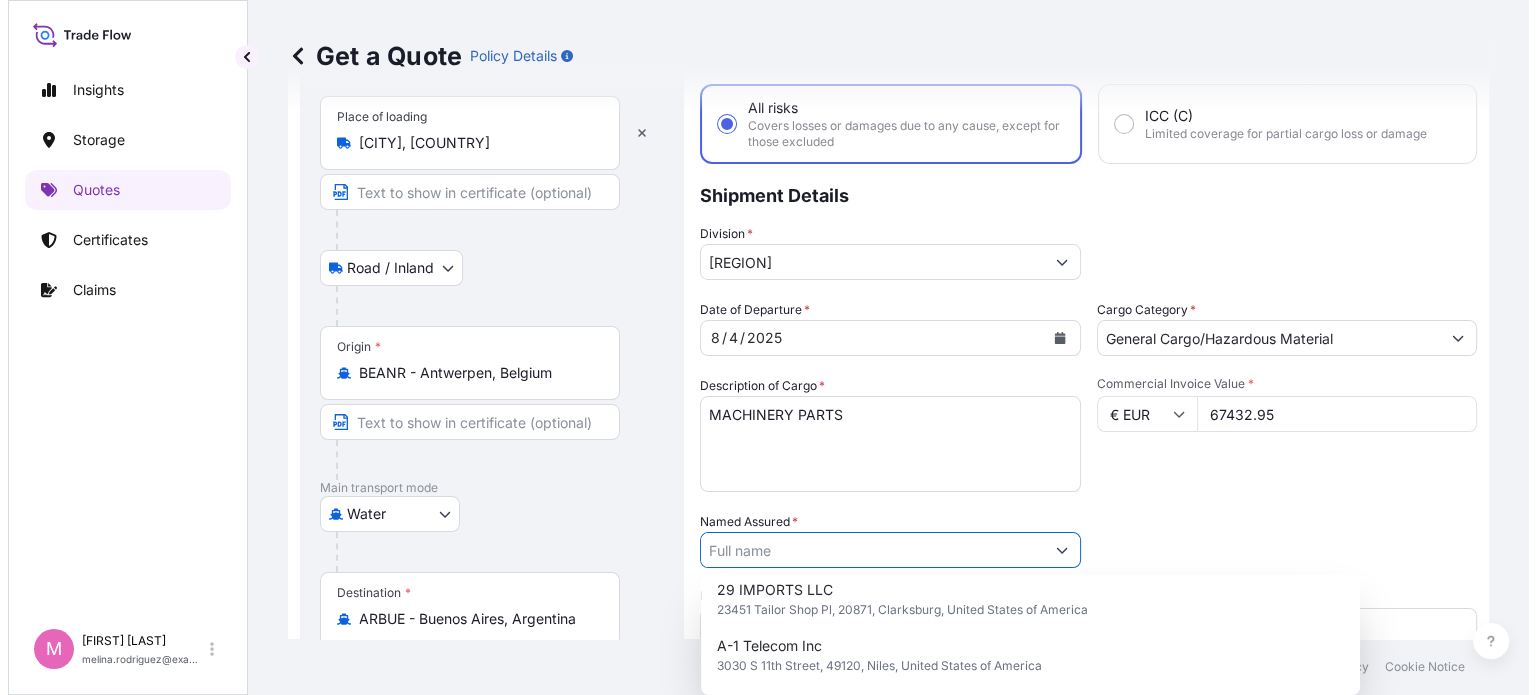 scroll, scrollTop: 0, scrollLeft: 0, axis: both 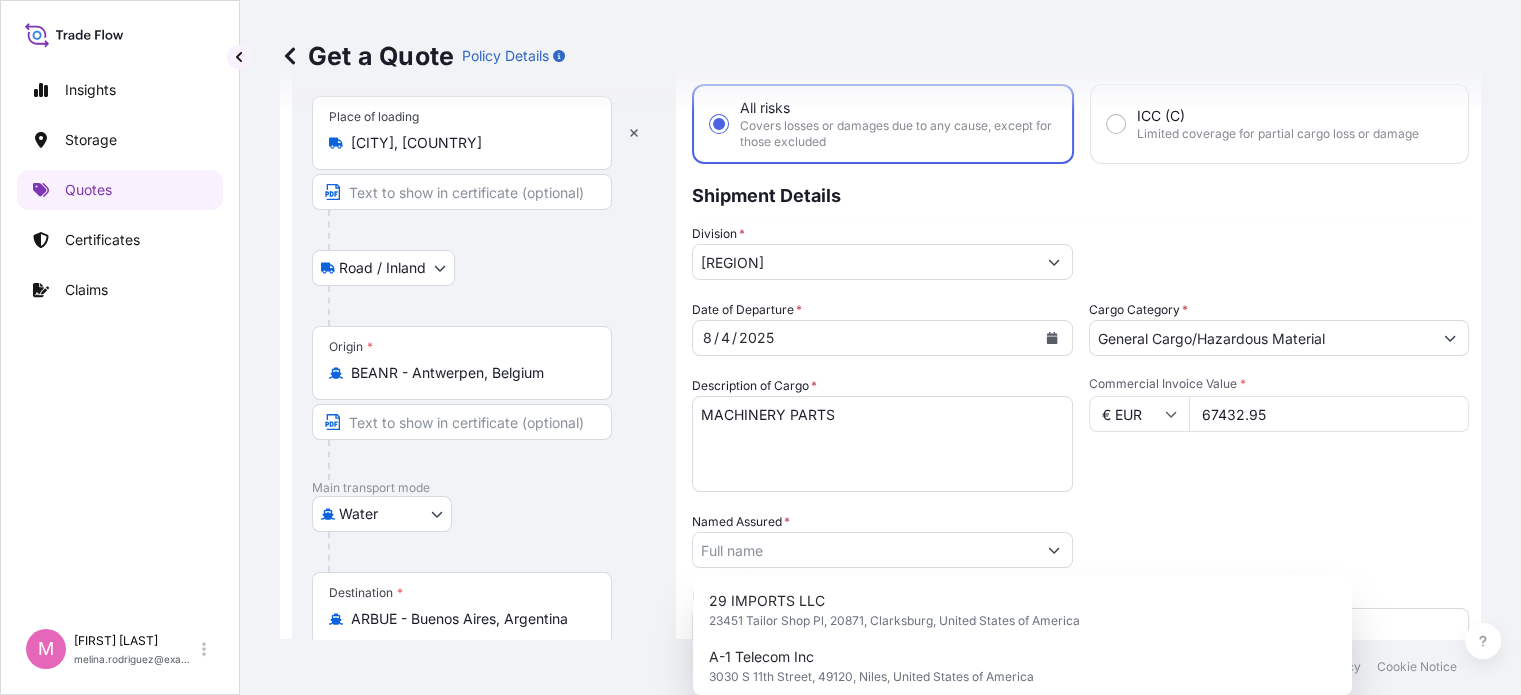 click on "Packing Category Type to search a container mode Please select a primary mode of transportation first." at bounding box center [1279, 540] 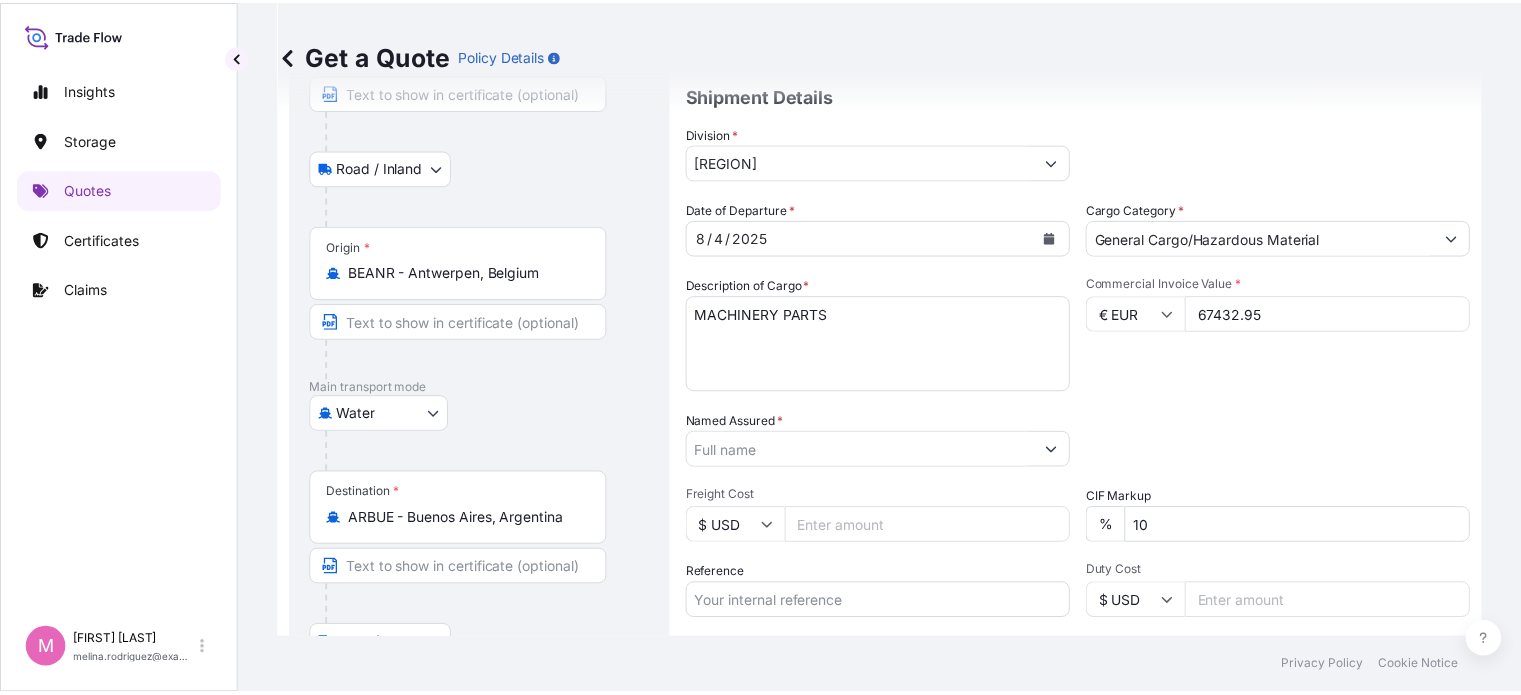 scroll, scrollTop: 300, scrollLeft: 0, axis: vertical 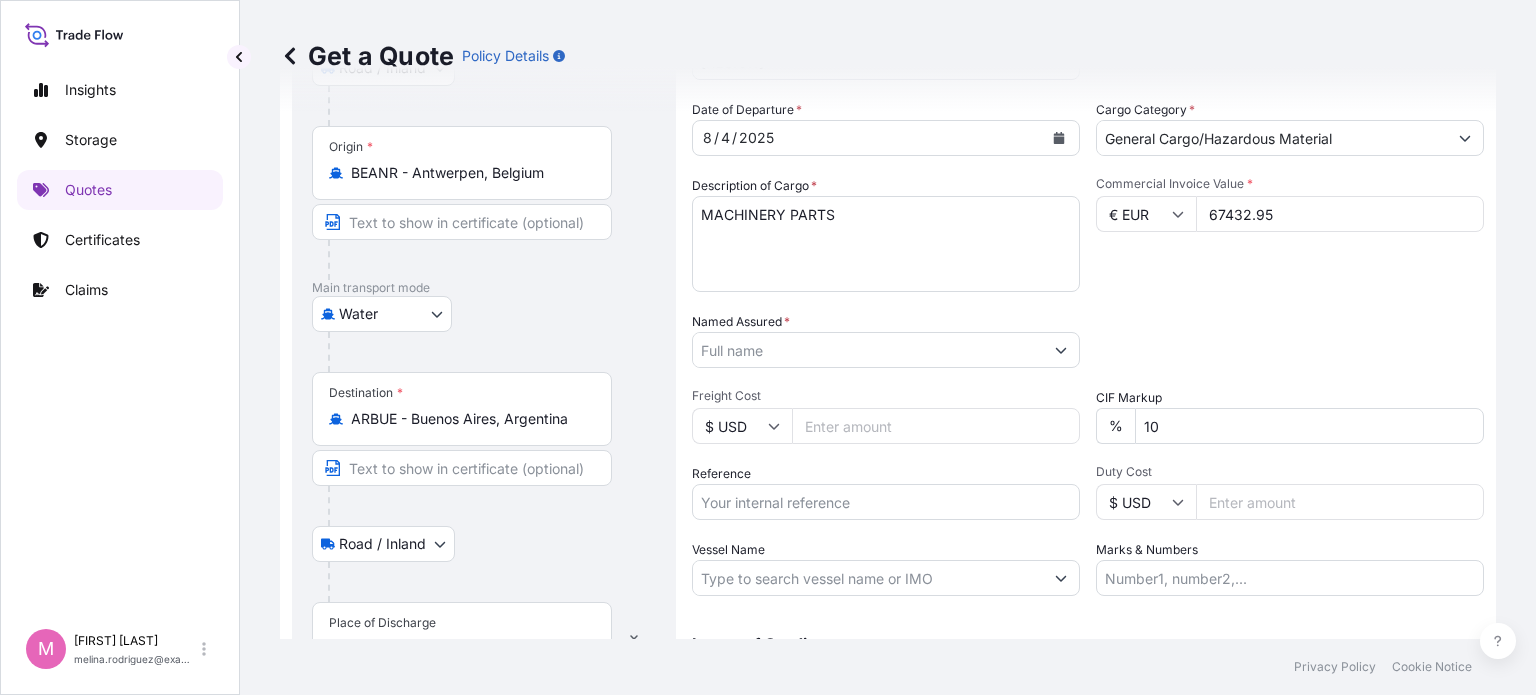 click at bounding box center [1061, 350] 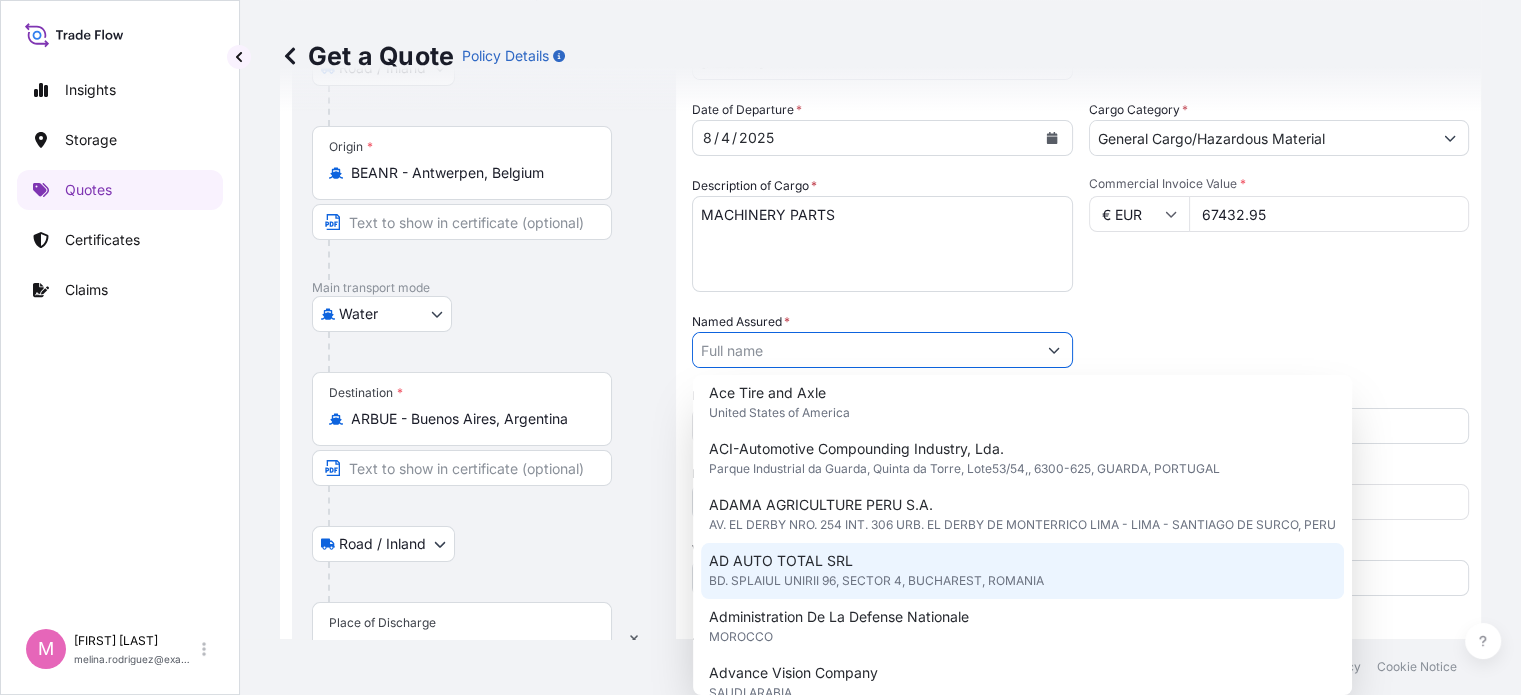 scroll, scrollTop: 456, scrollLeft: 0, axis: vertical 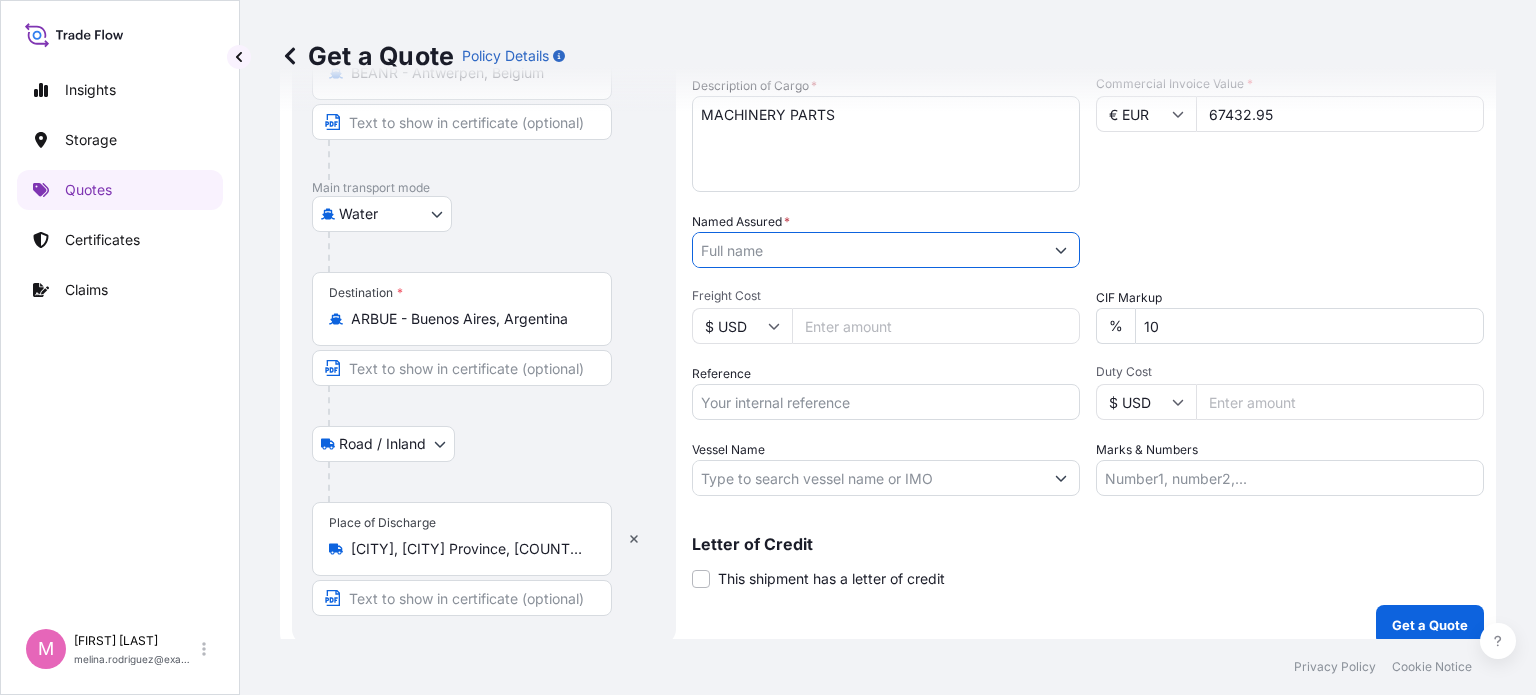 click at bounding box center (1061, 250) 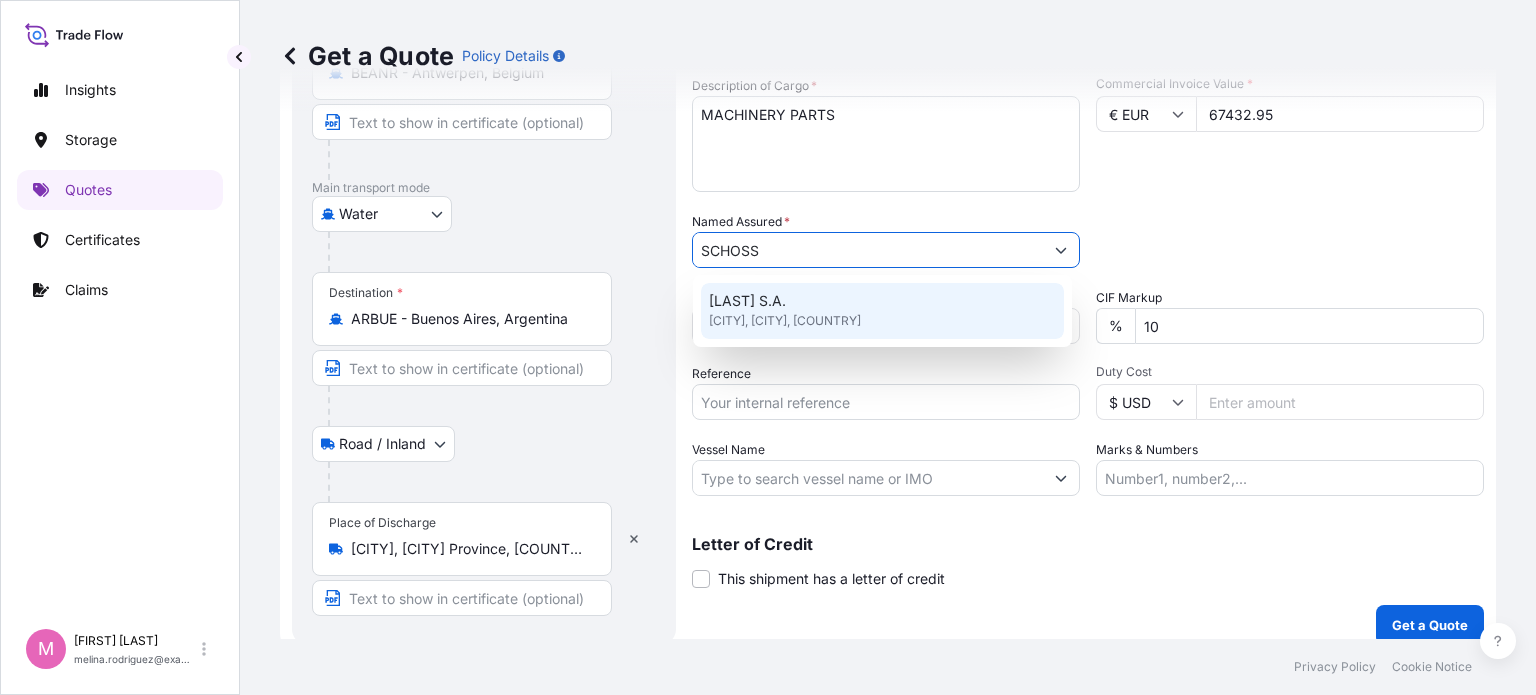 click on "[CITY], [CITY], [COUNTRY]" at bounding box center [785, 321] 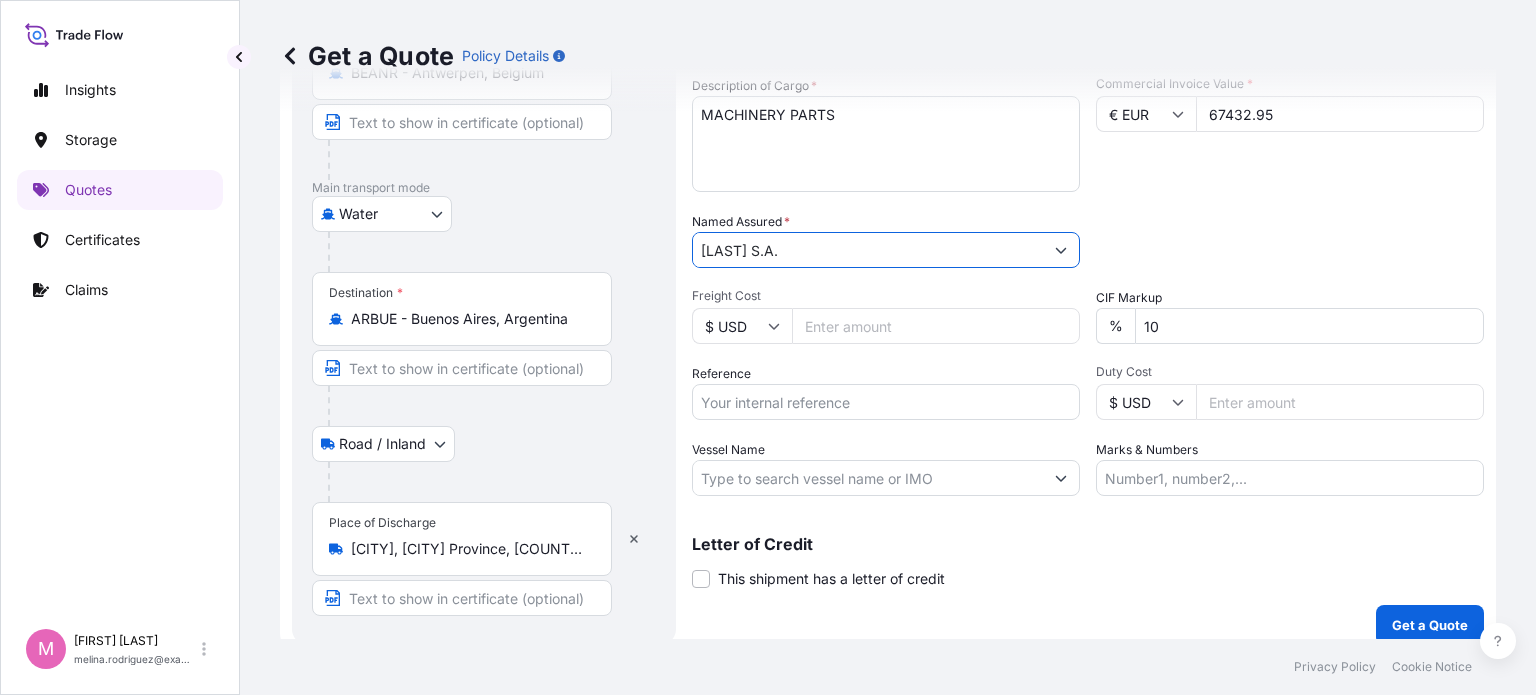 type on "[LAST] S.A." 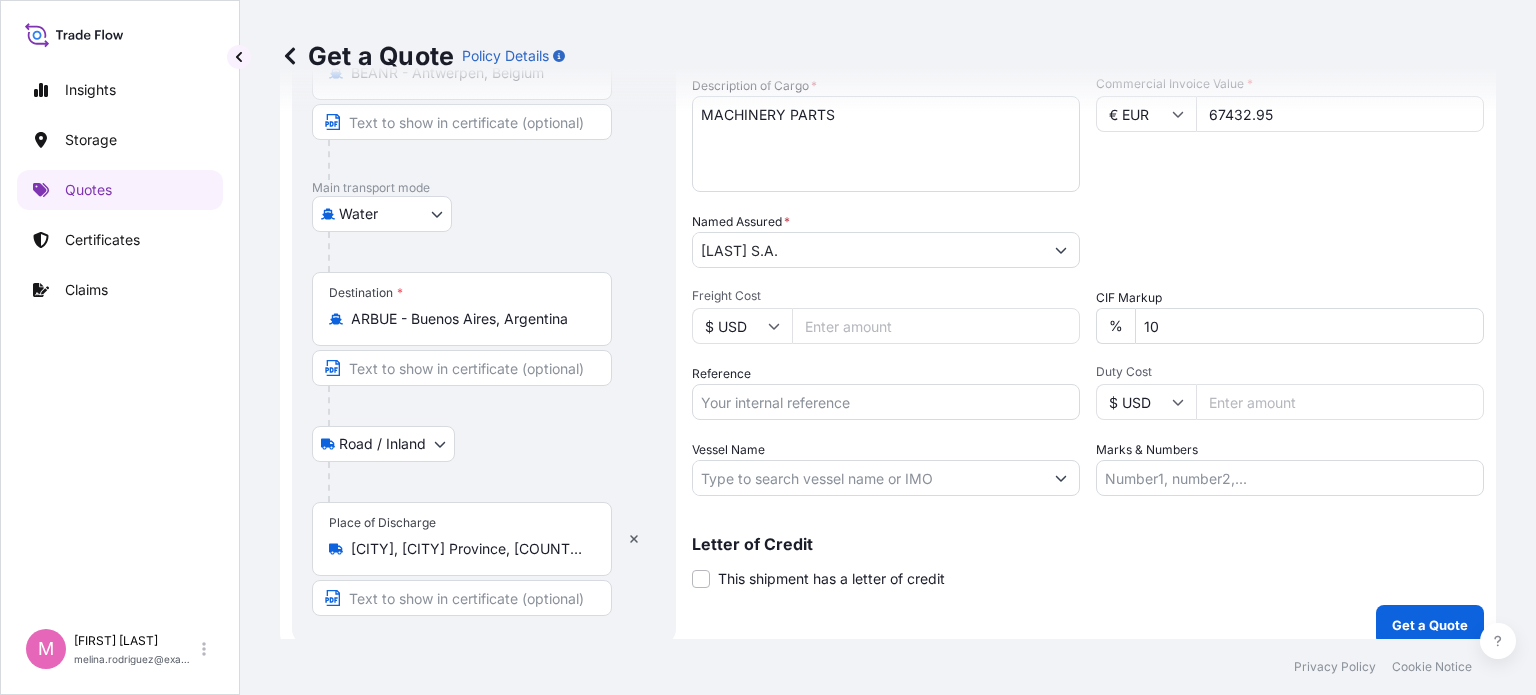 click on "Packing Category Type to search a container mode Please select a primary mode of transportation first." at bounding box center (1290, 240) 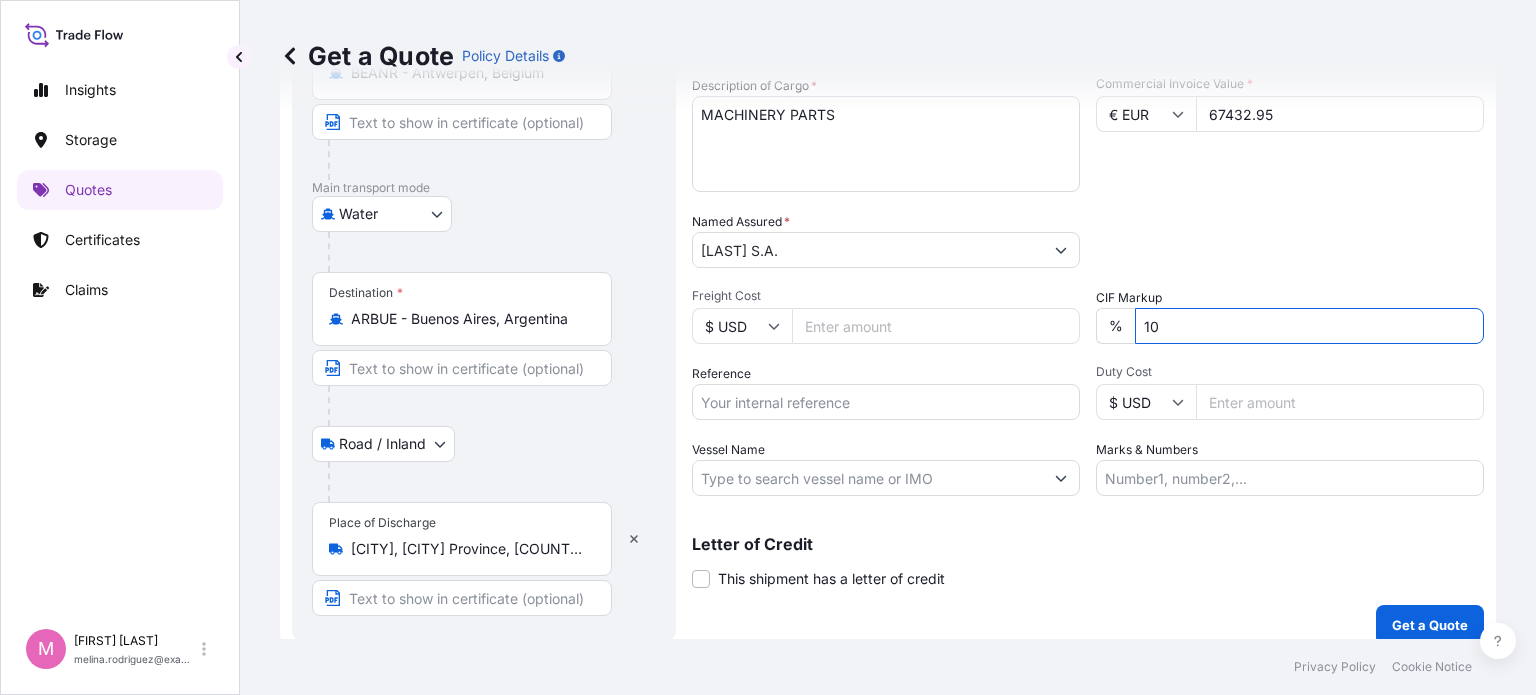 drag, startPoint x: 1180, startPoint y: 324, endPoint x: 1086, endPoint y: 336, distance: 94.76286 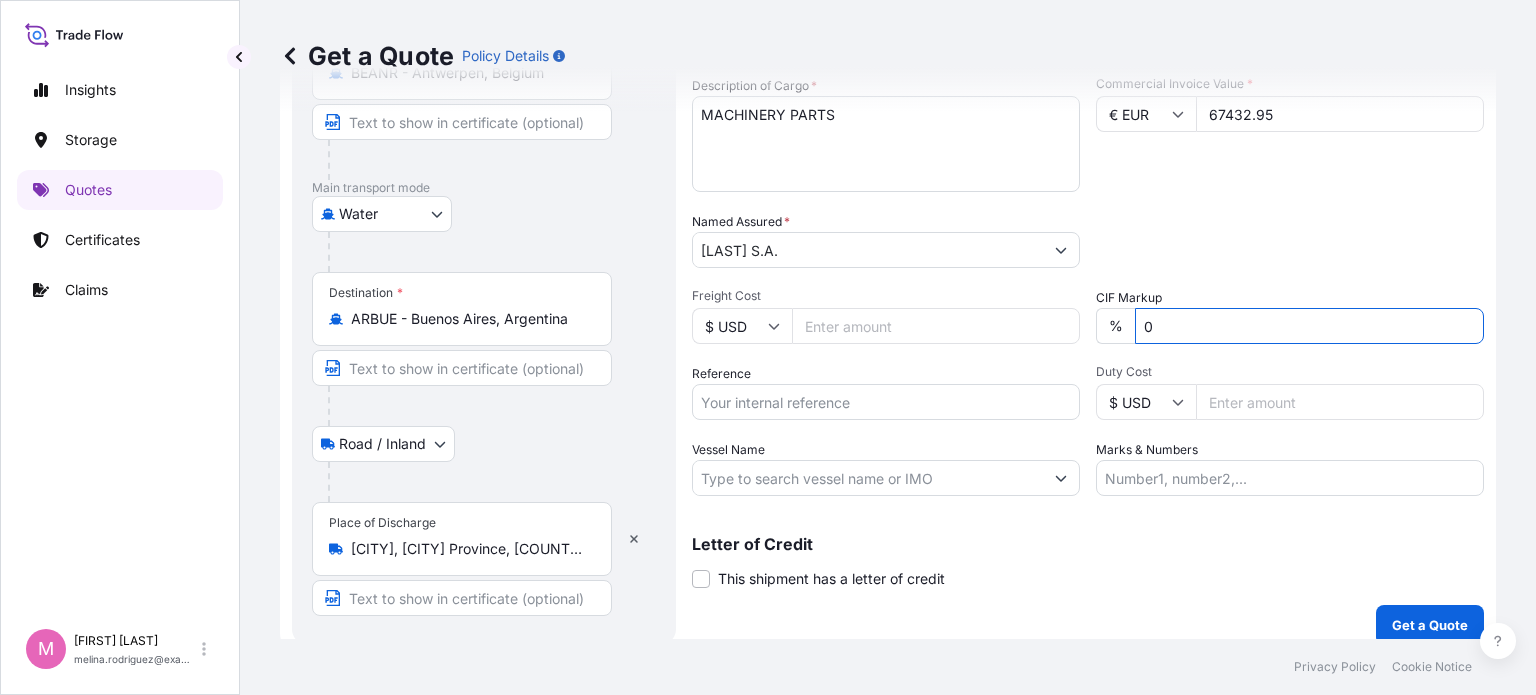 type on "0" 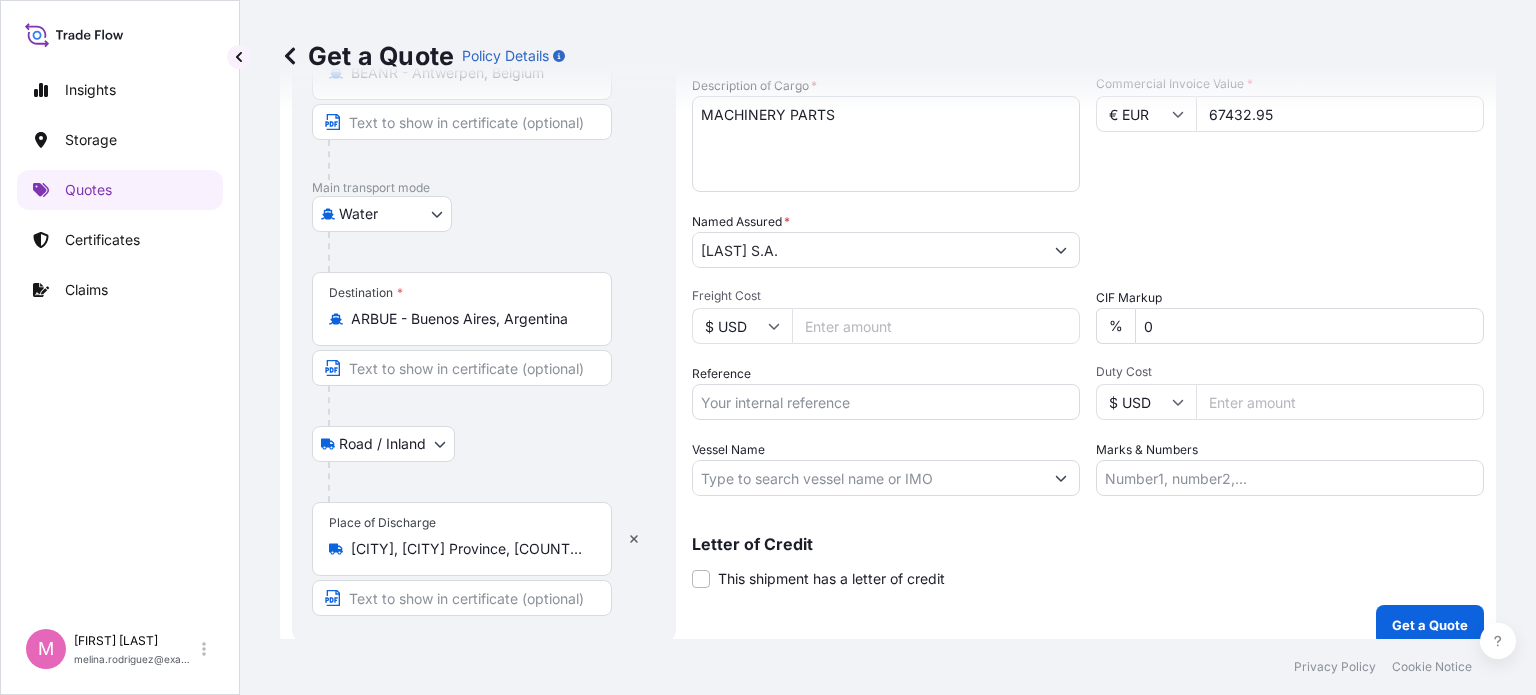 click on "Packing Category Type to search a container mode Please select a primary mode of transportation first." at bounding box center (1290, 240) 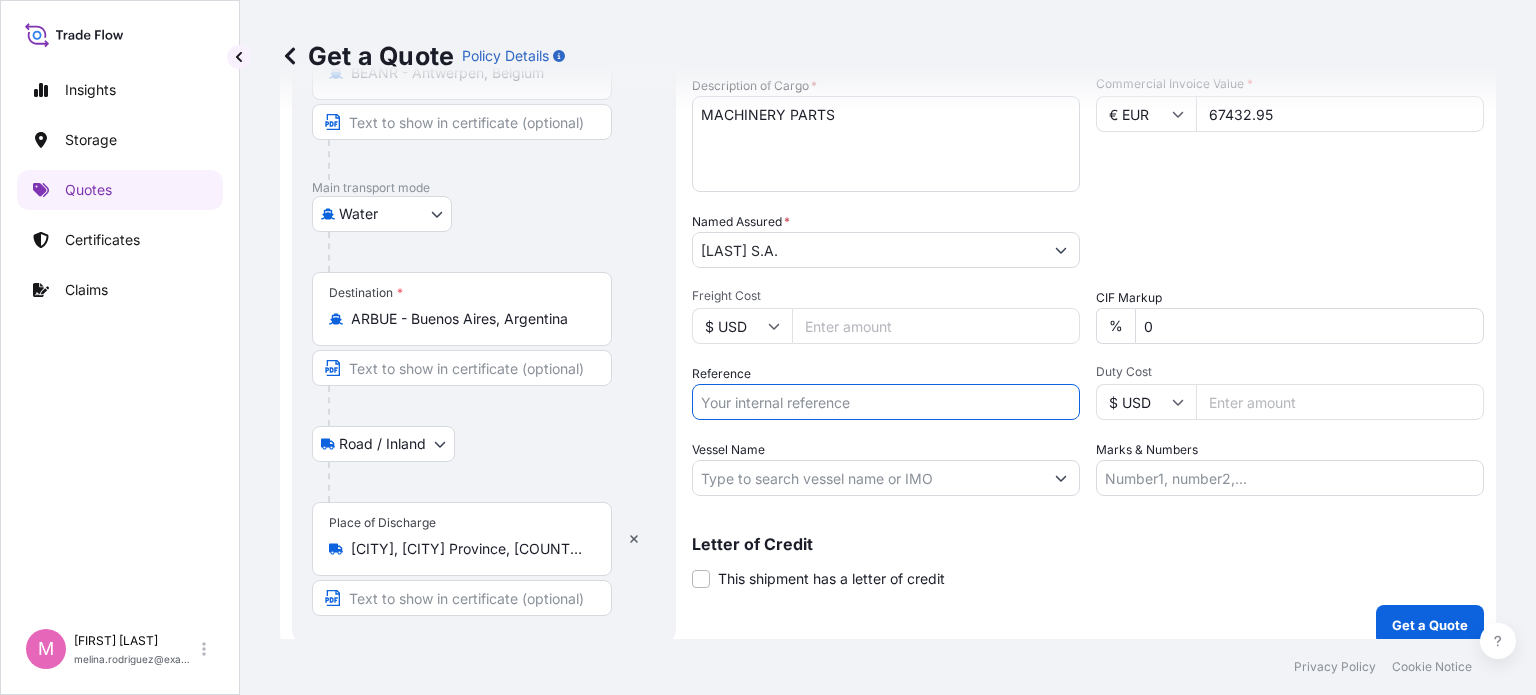 click on "Reference" at bounding box center [886, 402] 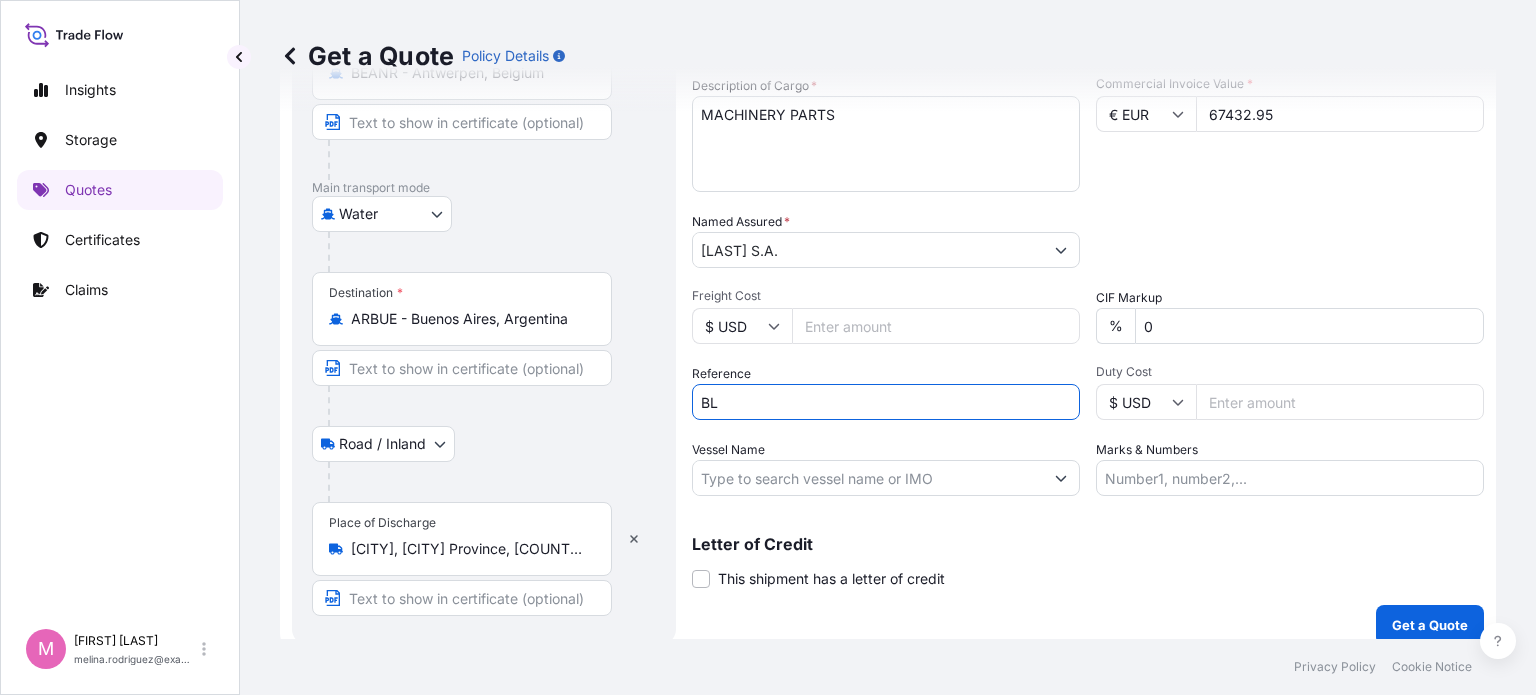 paste on "1167425624" 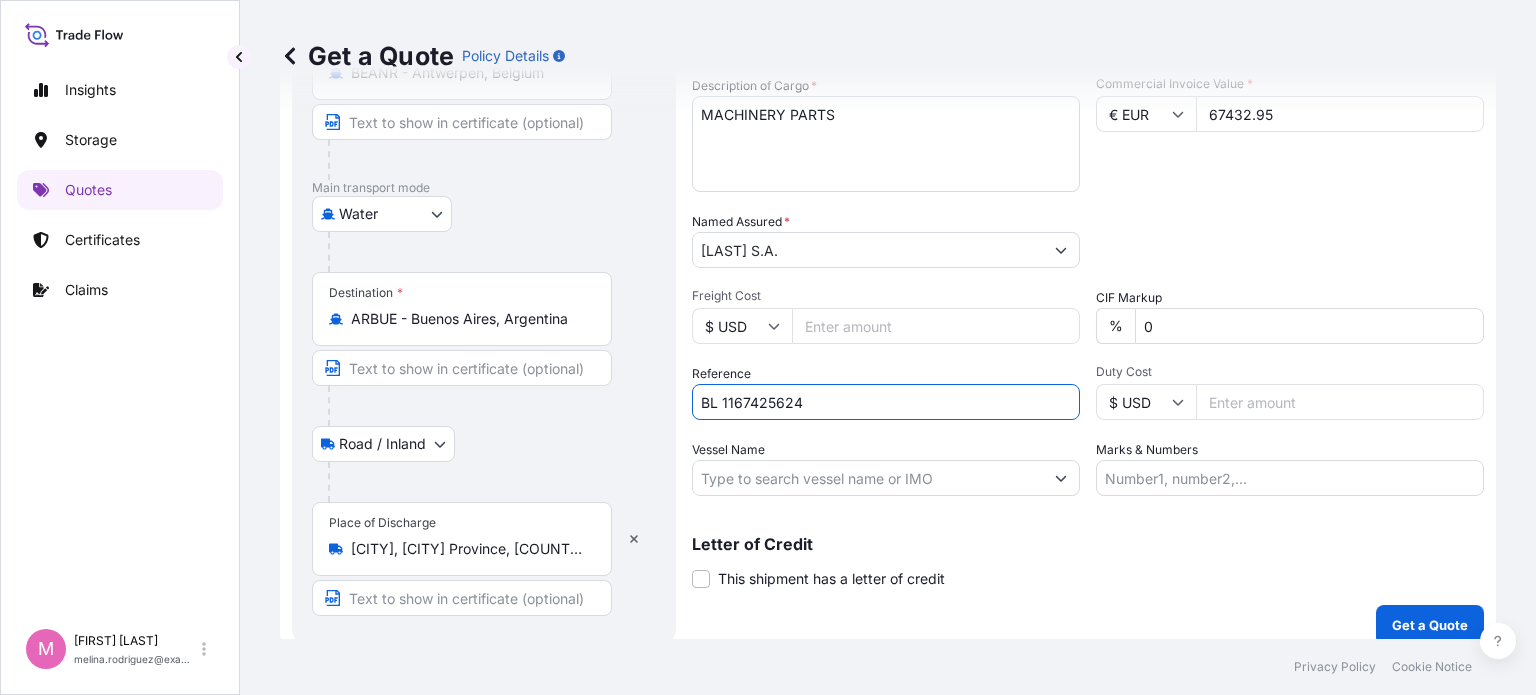 click on "BL 1167425624" at bounding box center [886, 402] 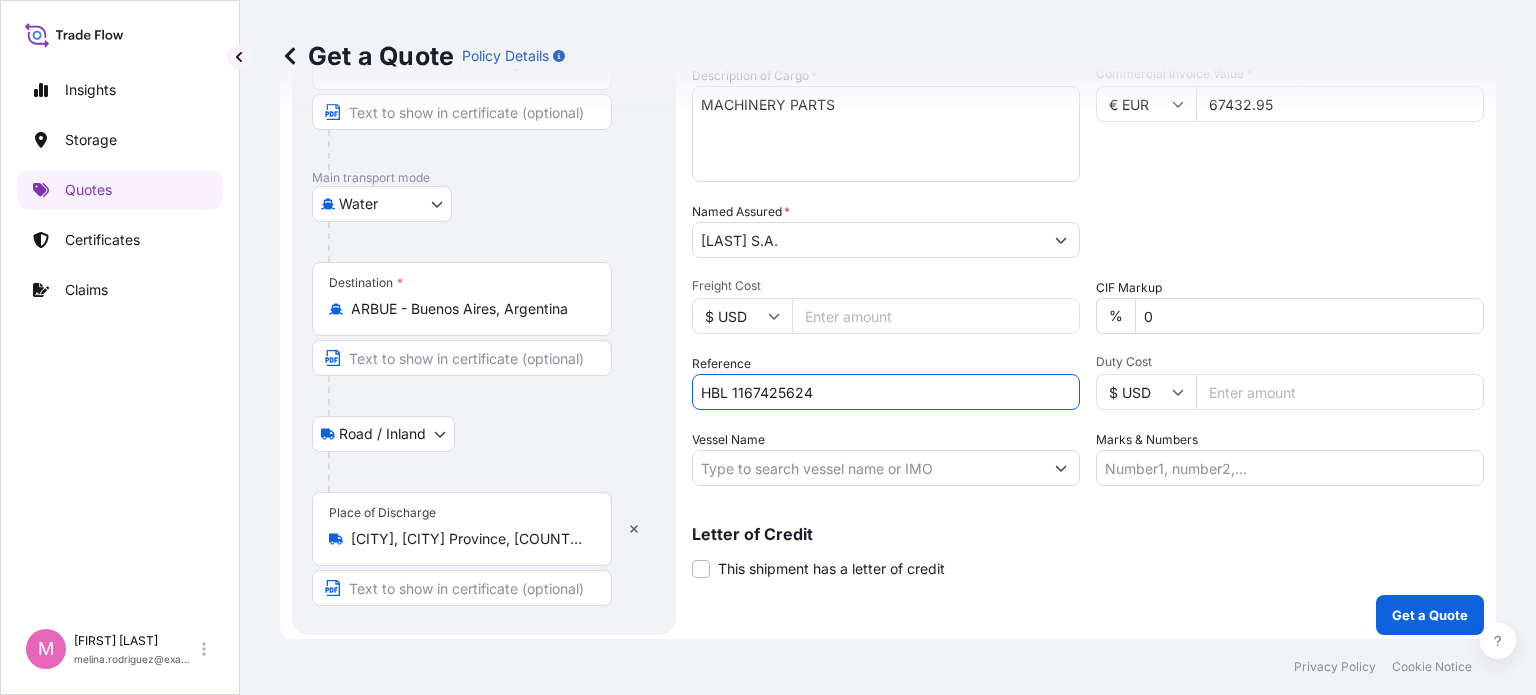 scroll, scrollTop: 416, scrollLeft: 0, axis: vertical 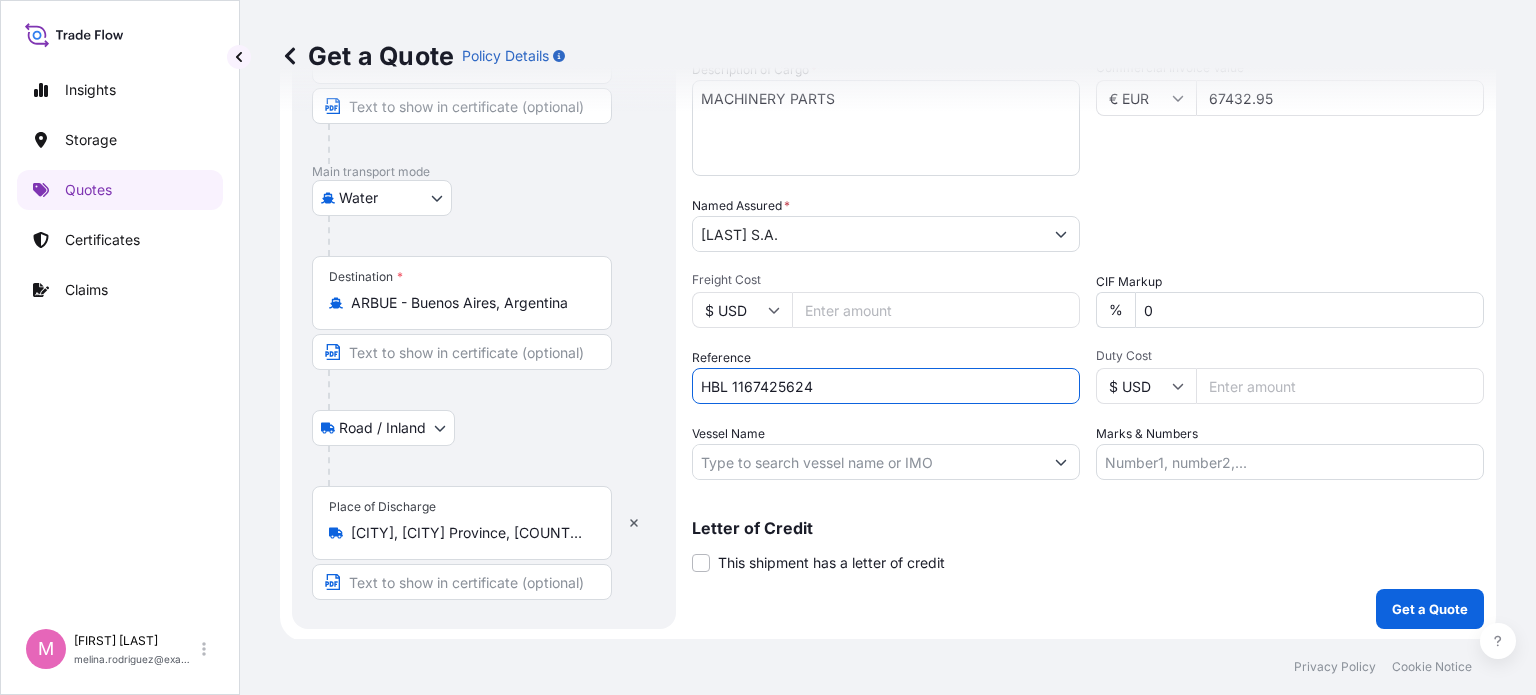 type on "HBL 1167425624" 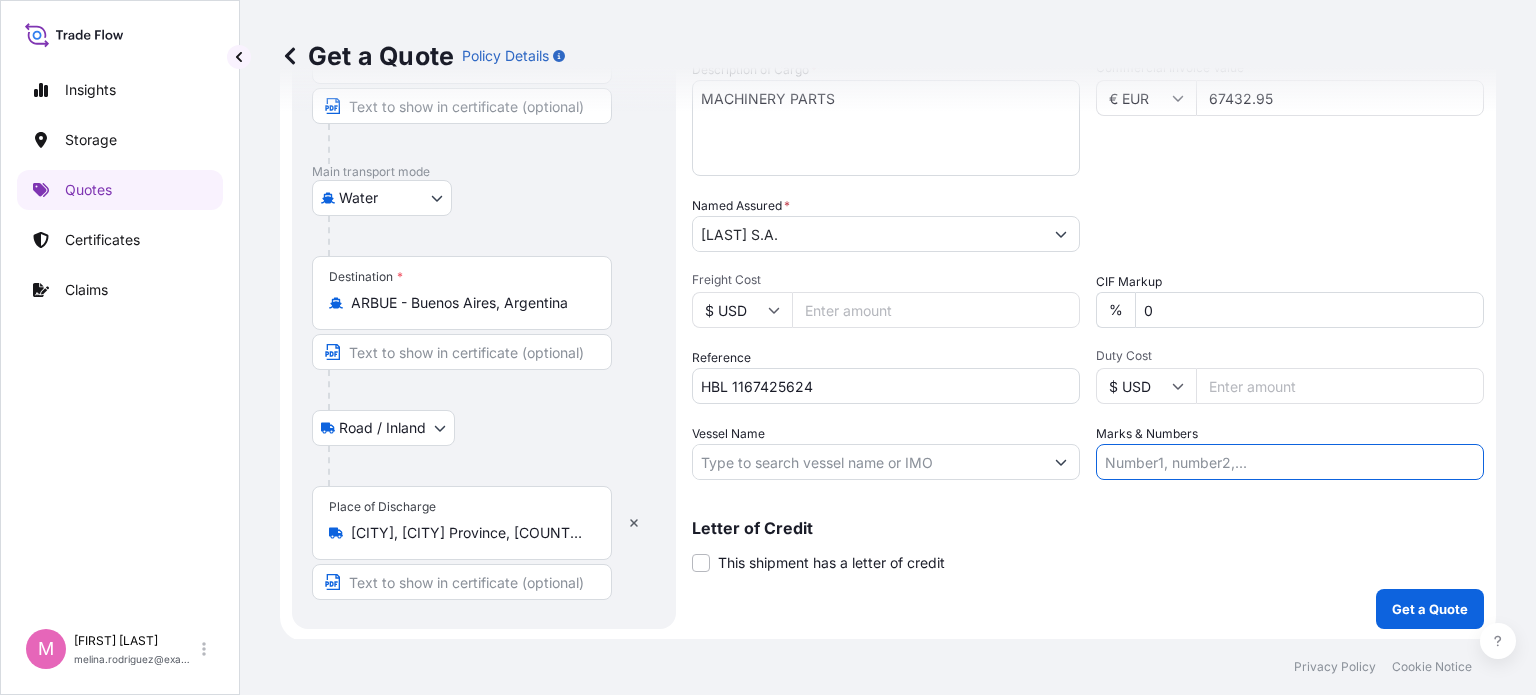 drag, startPoint x: 1135, startPoint y: 443, endPoint x: 1119, endPoint y: 427, distance: 22.627417 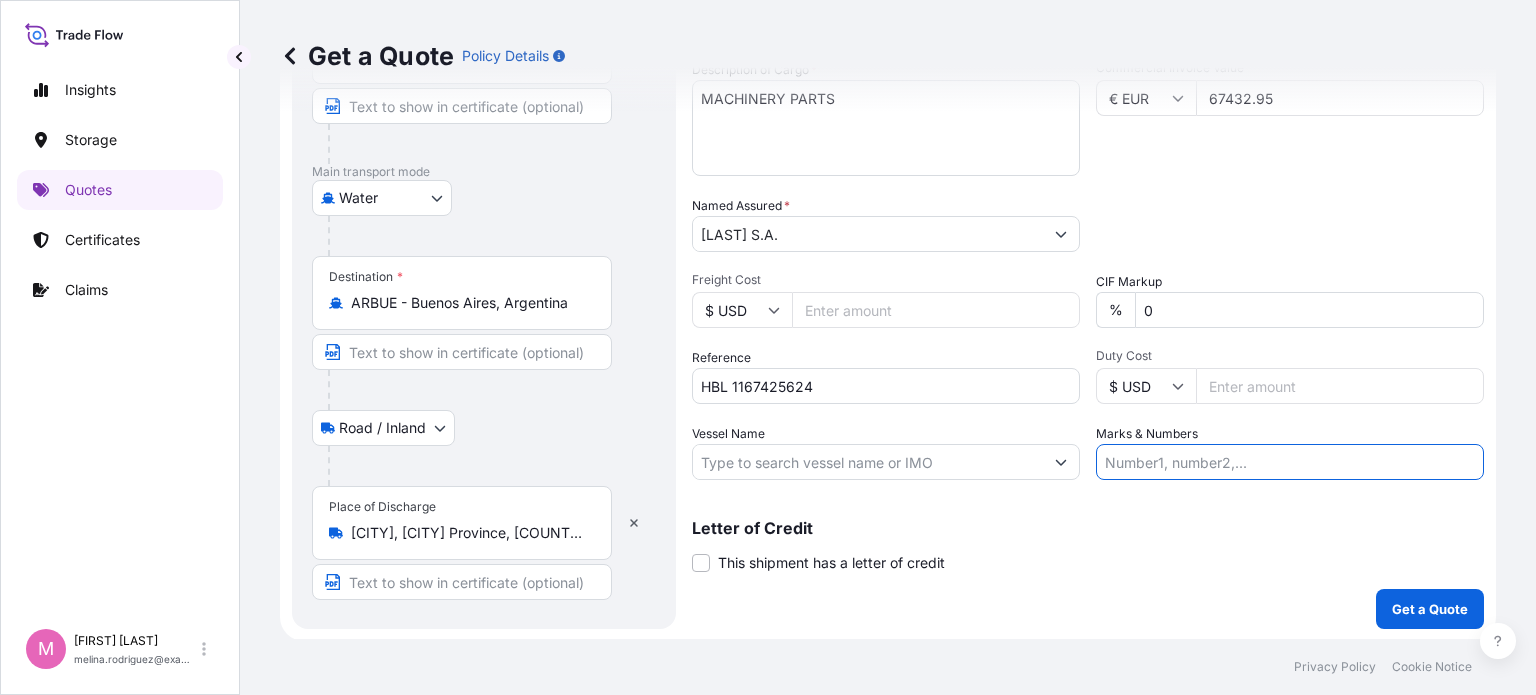paste on "This clause, commonly required by land carrier, implies that in case of loss, the insurer of the merchandise will not be able to repeat (try to recover) of them the amounts paid as compensation" 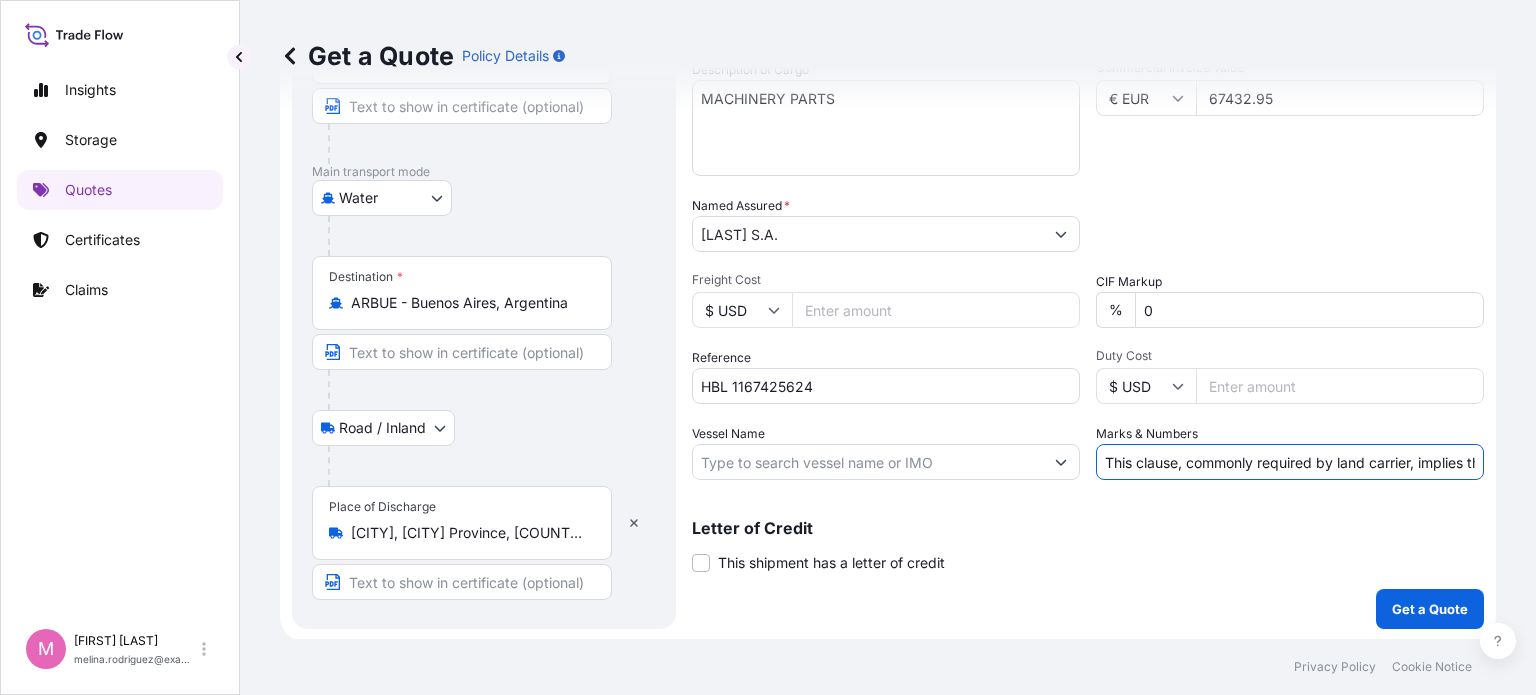 scroll, scrollTop: 0, scrollLeft: 900, axis: horizontal 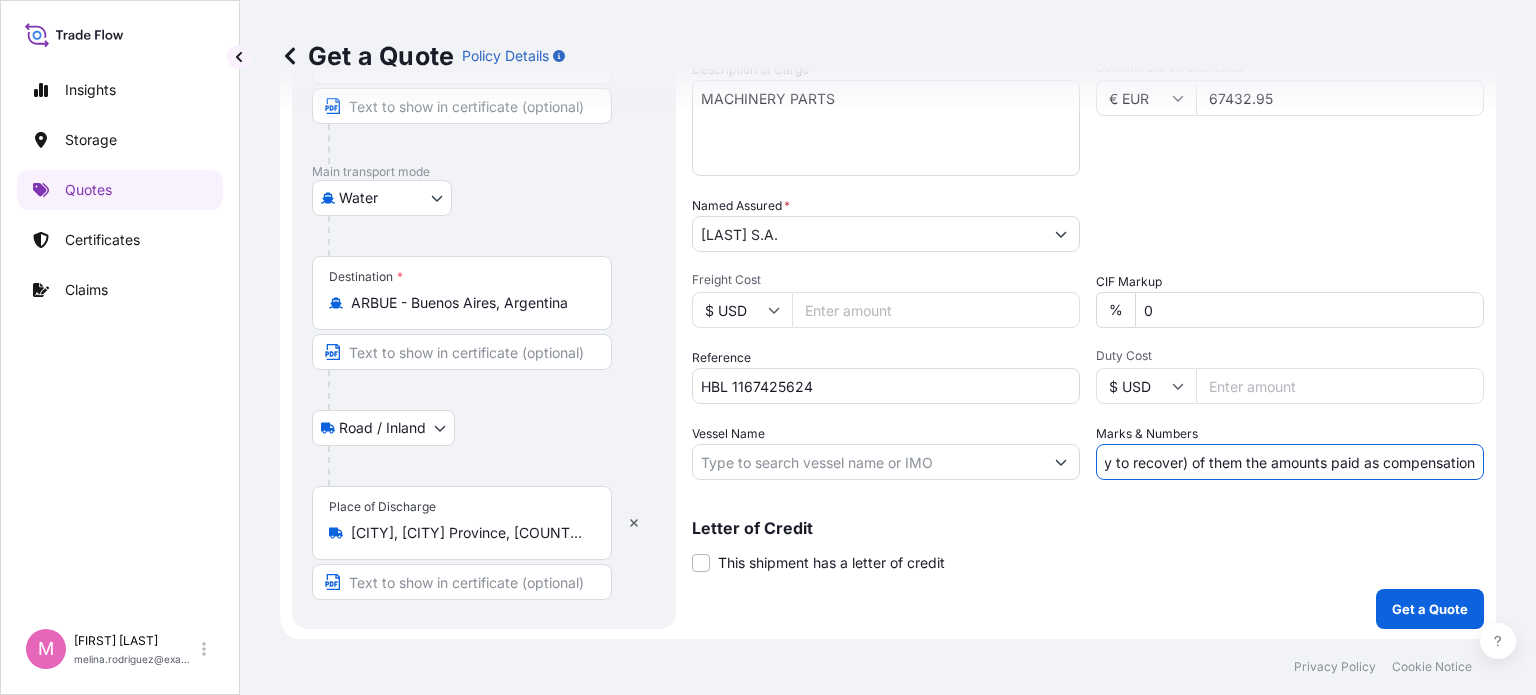 drag, startPoint x: 1151, startPoint y: 465, endPoint x: 1535, endPoint y: 435, distance: 385.1701 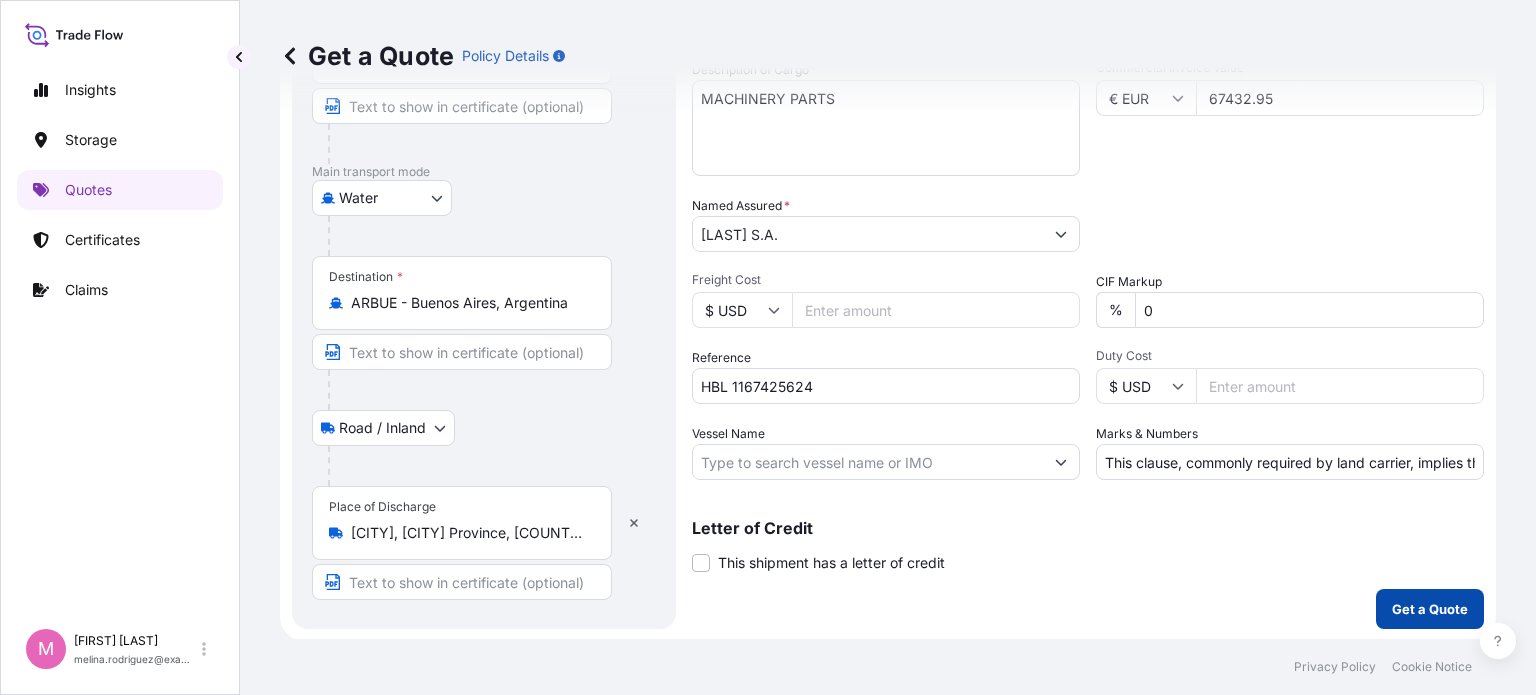 click on "Get a Quote" at bounding box center (1430, 609) 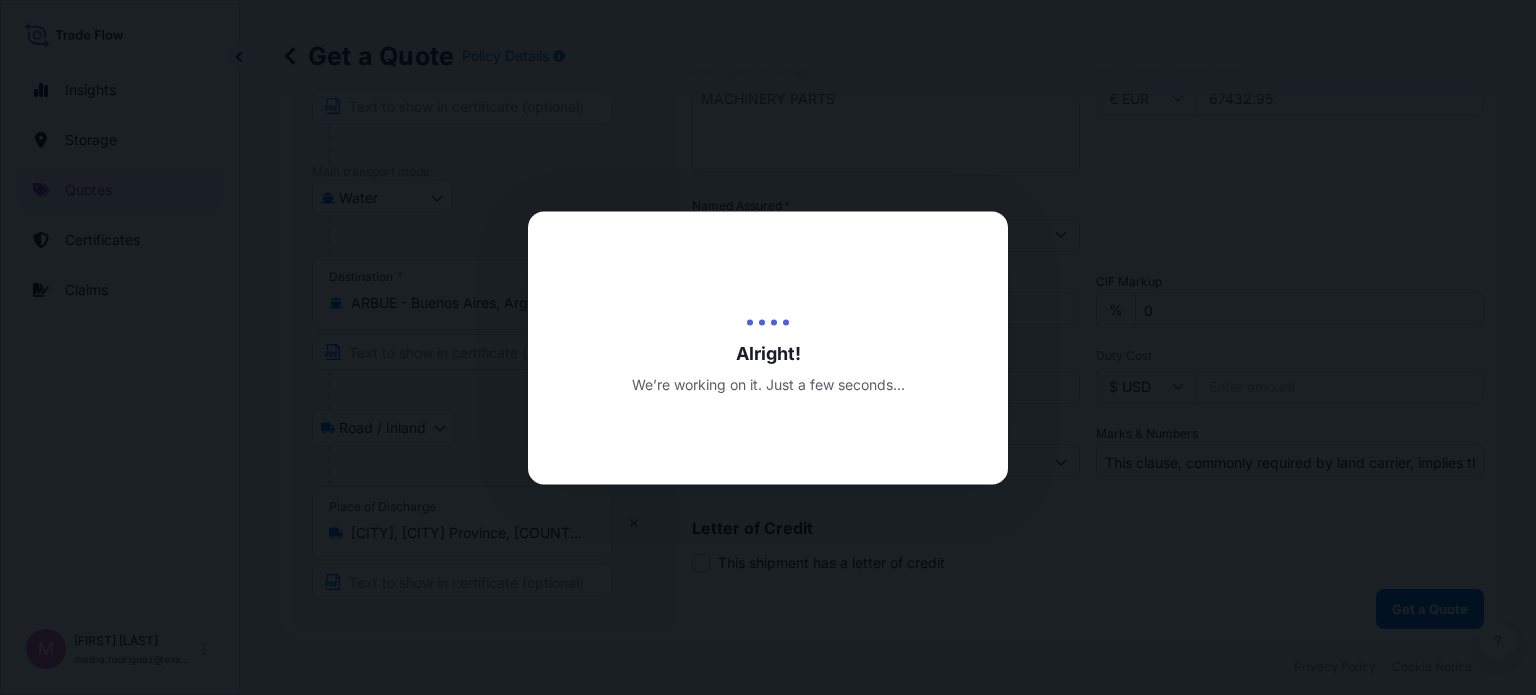 scroll, scrollTop: 0, scrollLeft: 0, axis: both 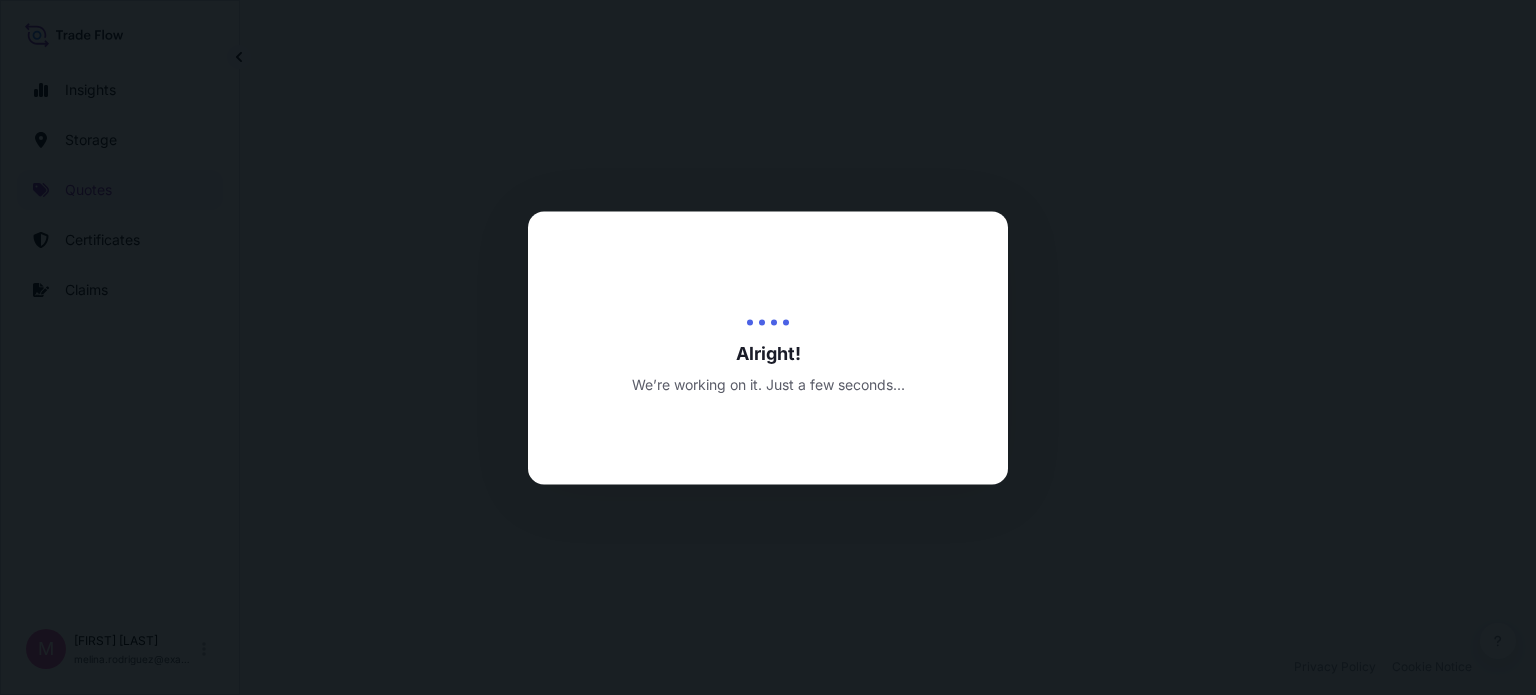 select on "Road / Inland" 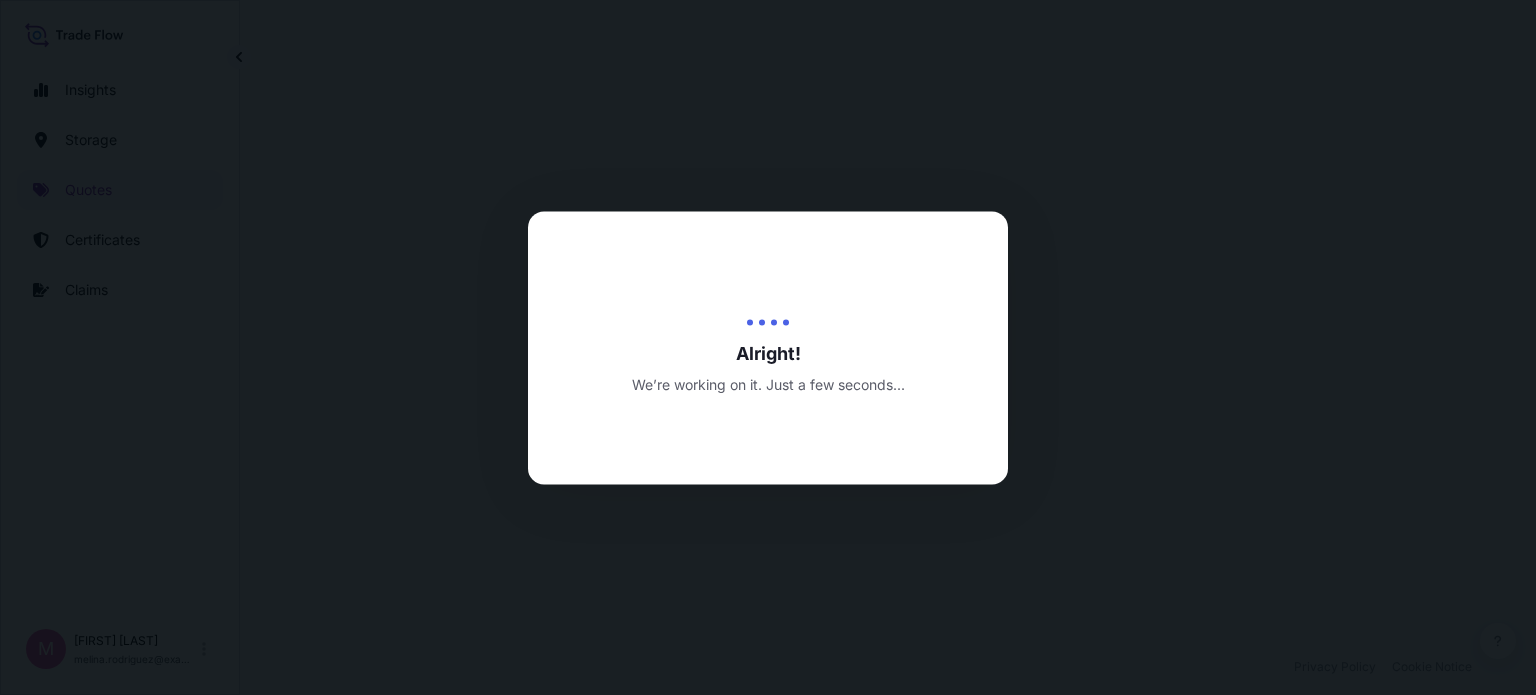 select on "Water" 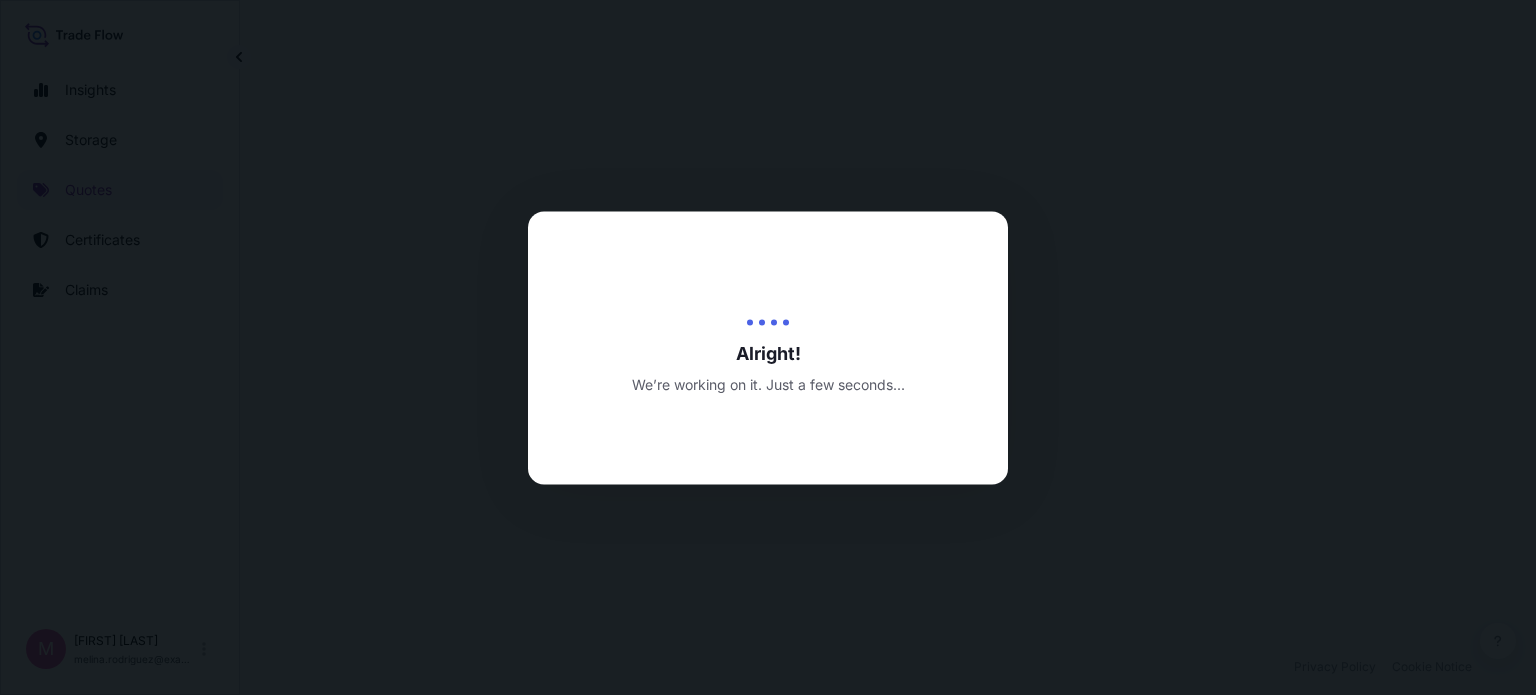 select on "Road / Inland" 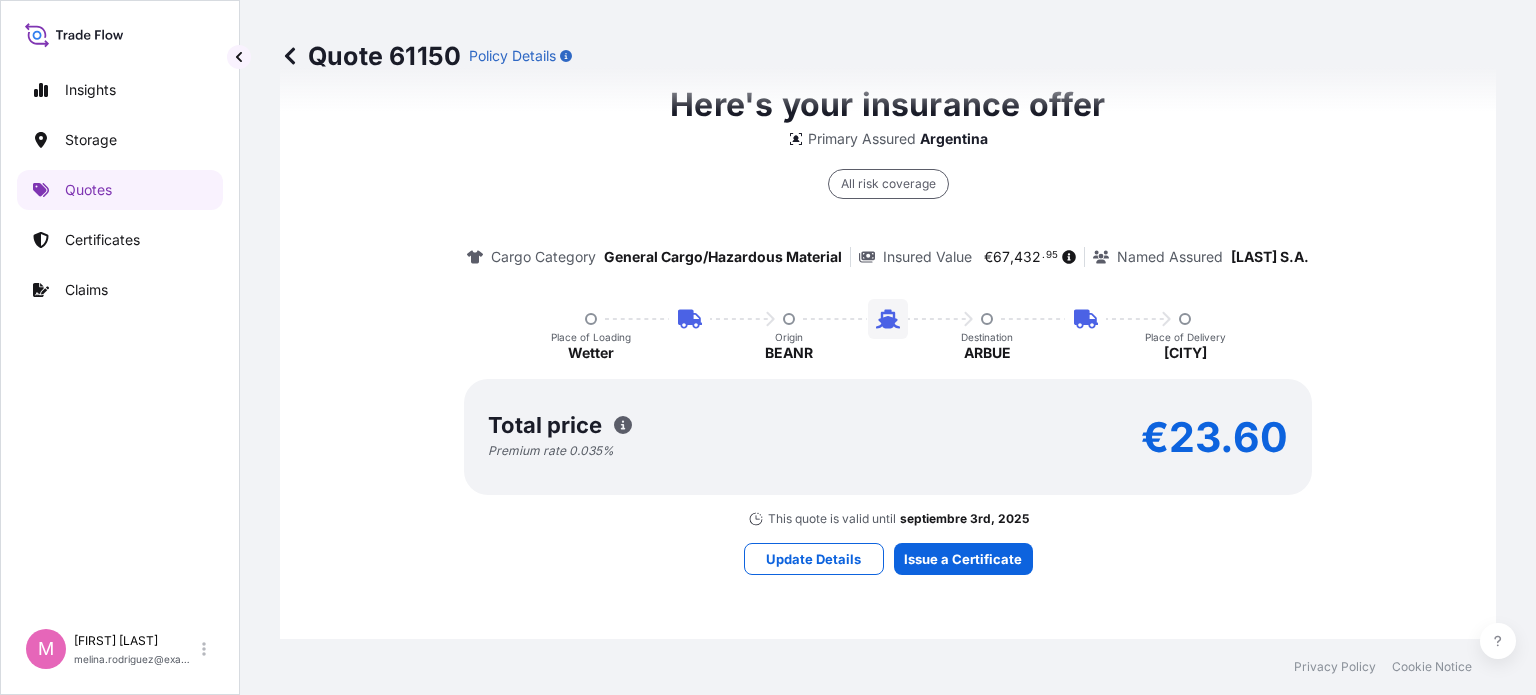 scroll, scrollTop: 1475, scrollLeft: 0, axis: vertical 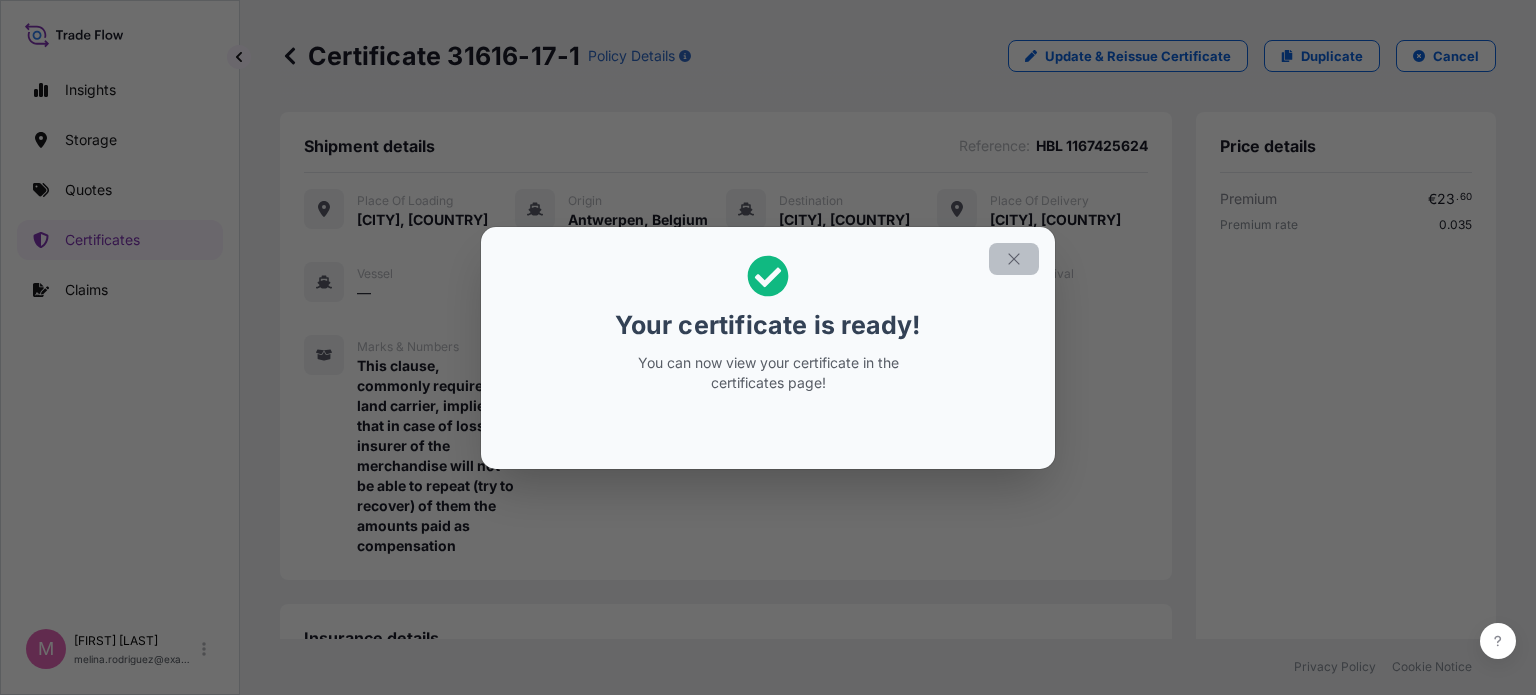 click 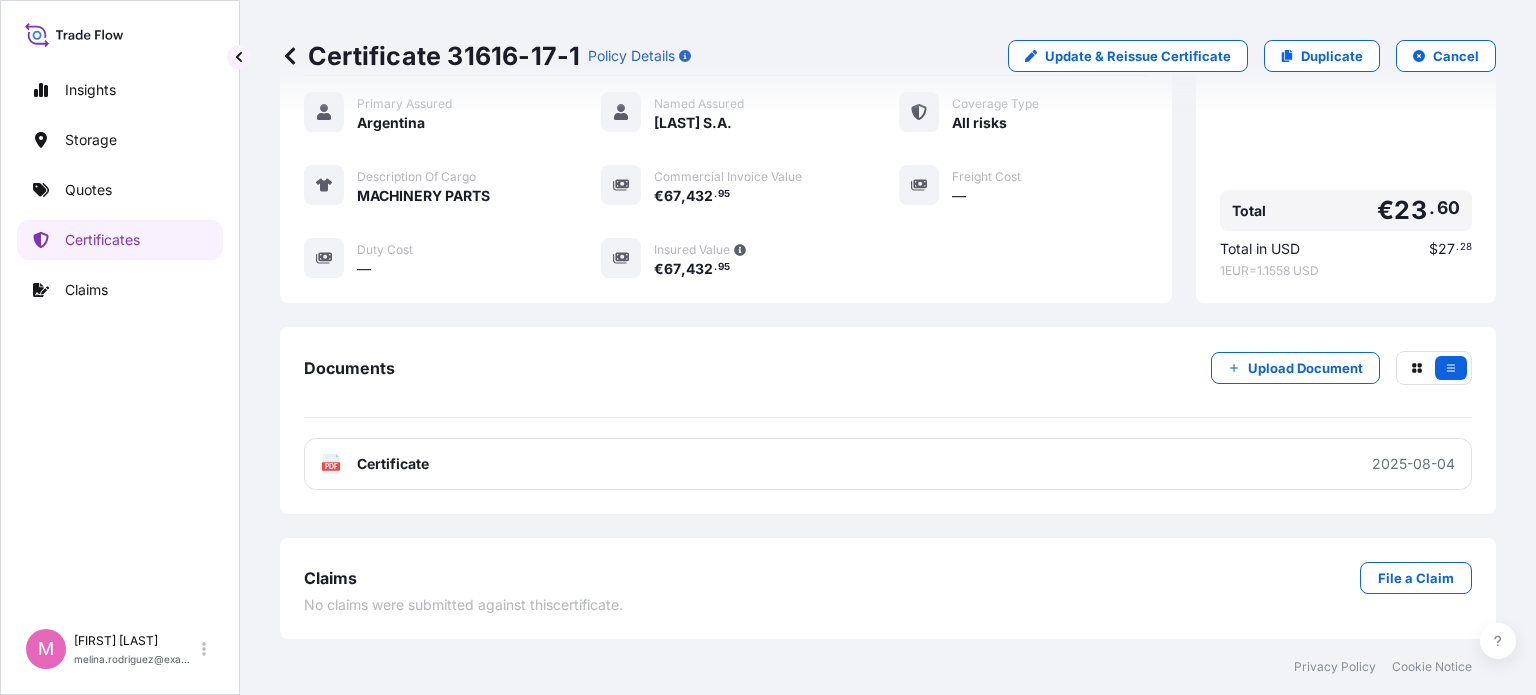 scroll, scrollTop: 600, scrollLeft: 0, axis: vertical 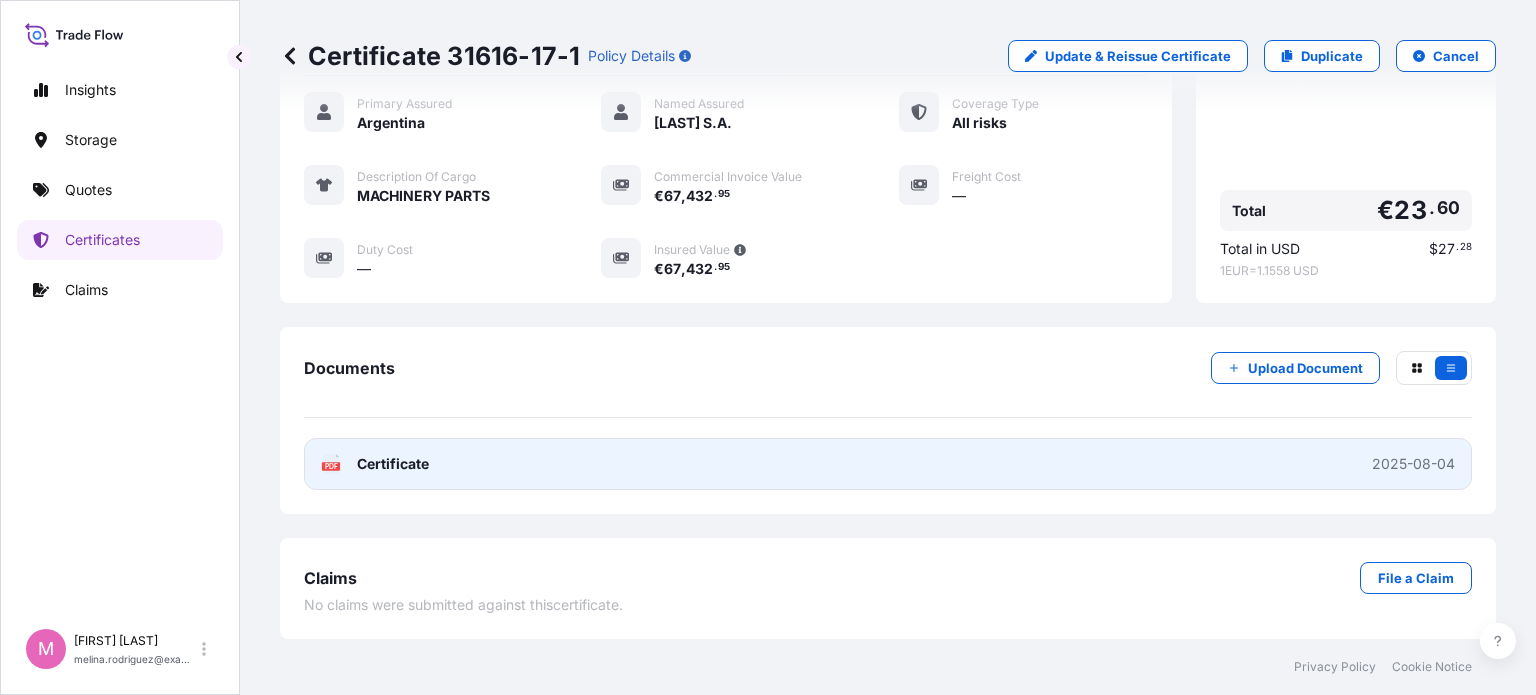 click on "Certificate" at bounding box center (393, 464) 